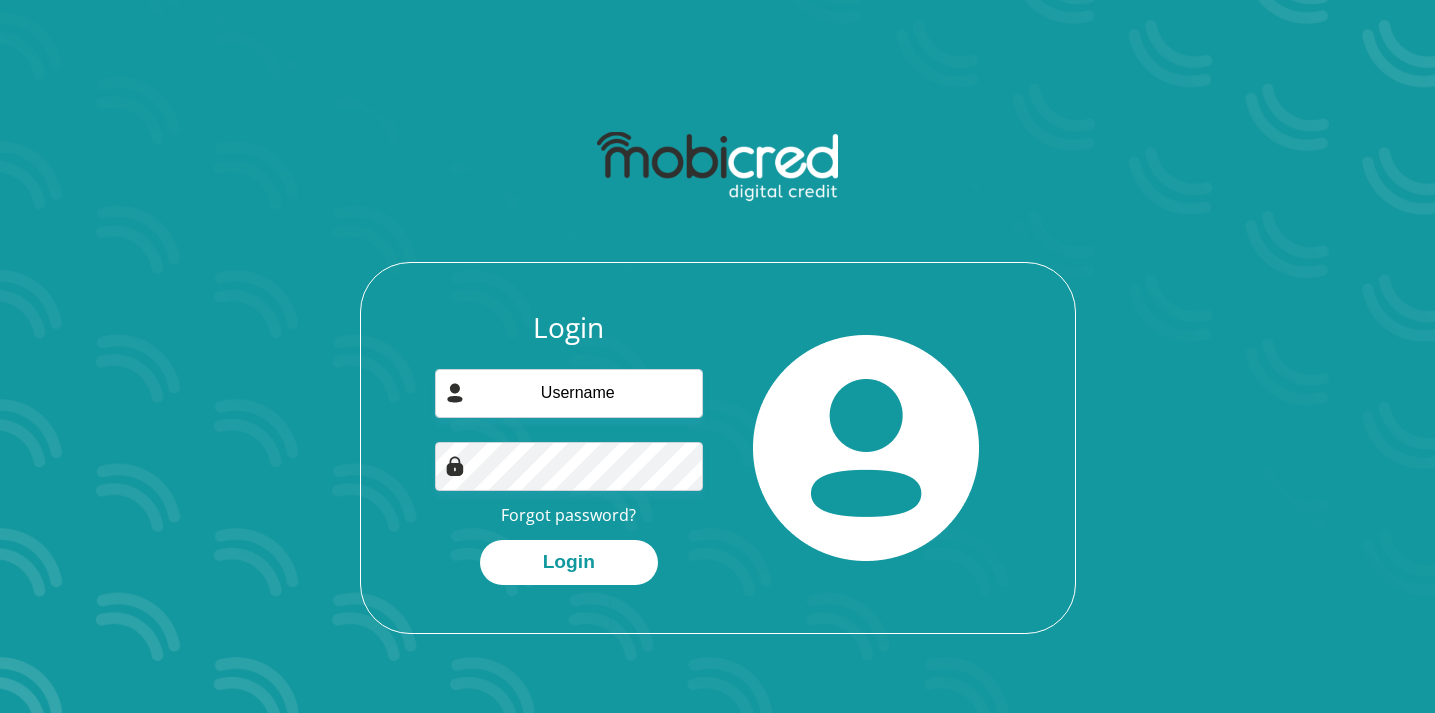 scroll, scrollTop: 0, scrollLeft: 0, axis: both 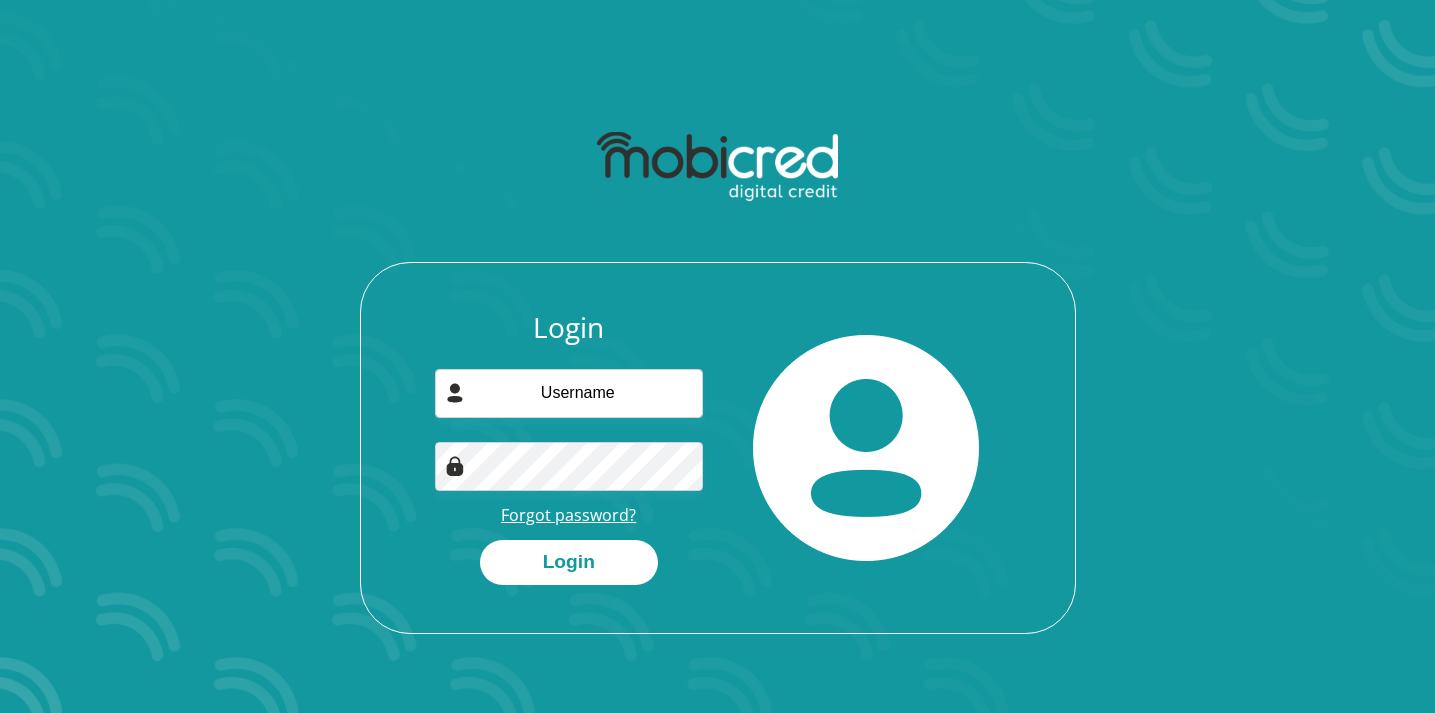 click on "Forgot password?" at bounding box center (568, 515) 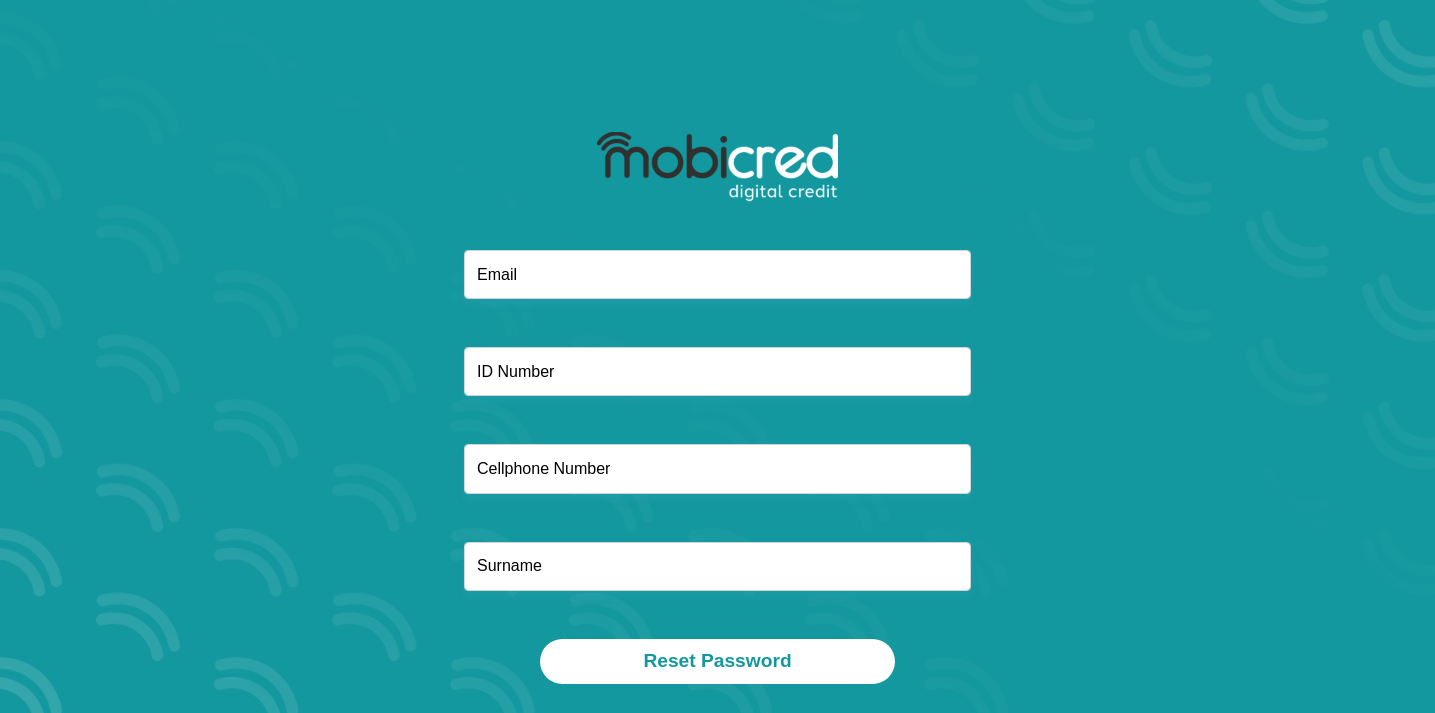 scroll, scrollTop: 0, scrollLeft: 0, axis: both 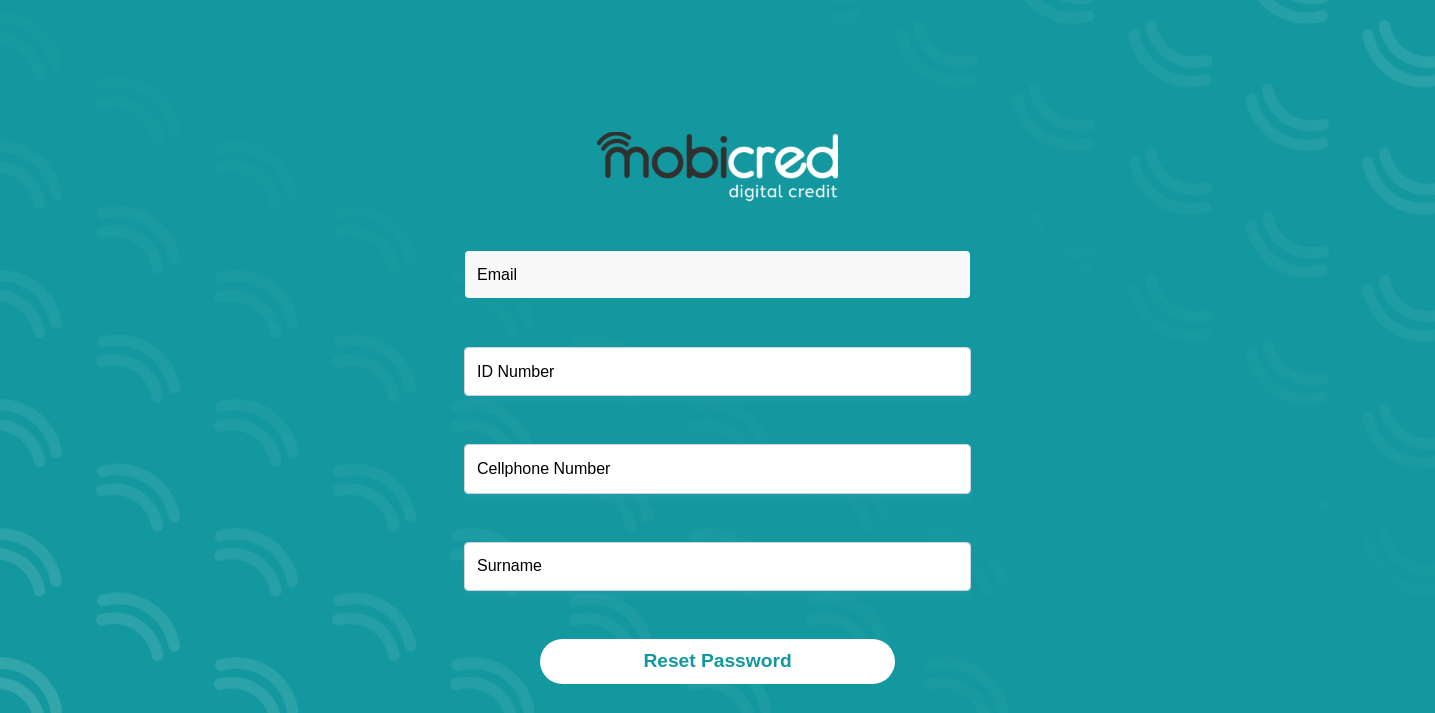 click at bounding box center (717, 274) 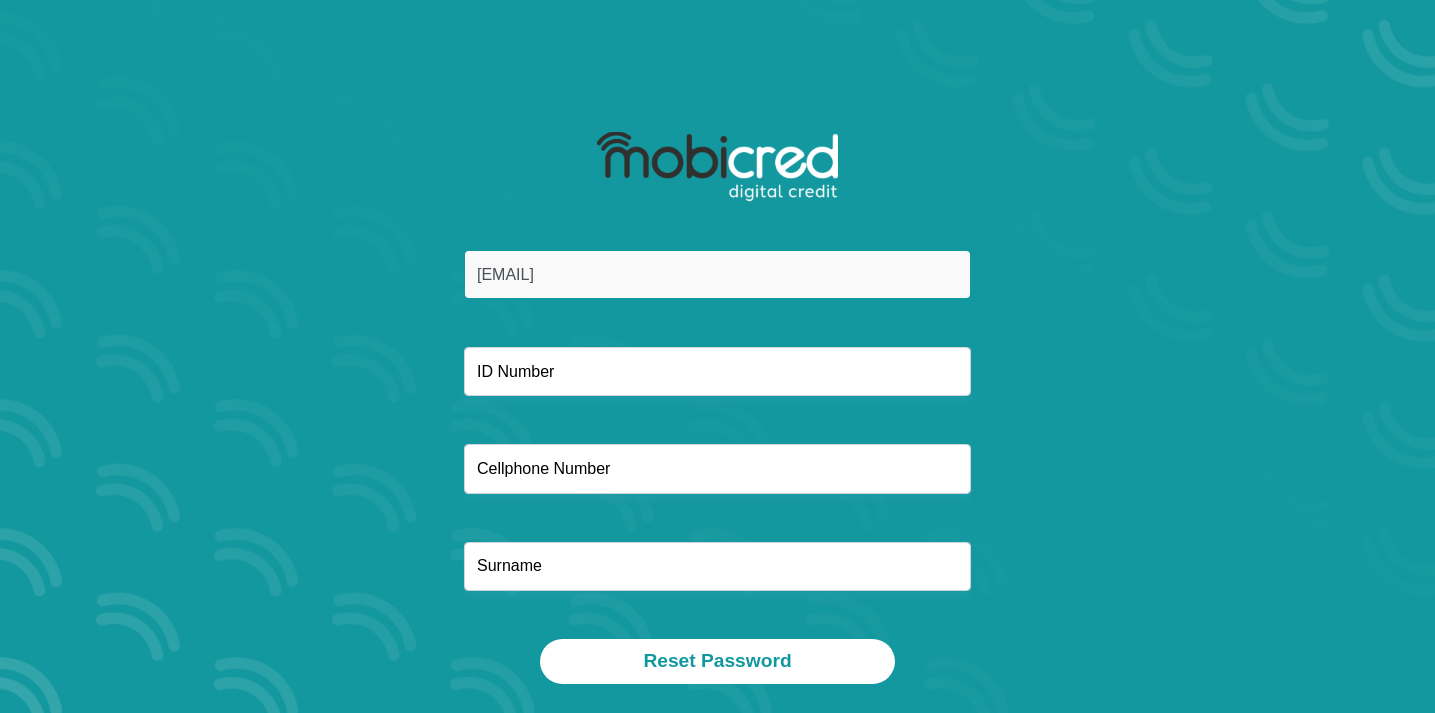 type on "[EMAIL]" 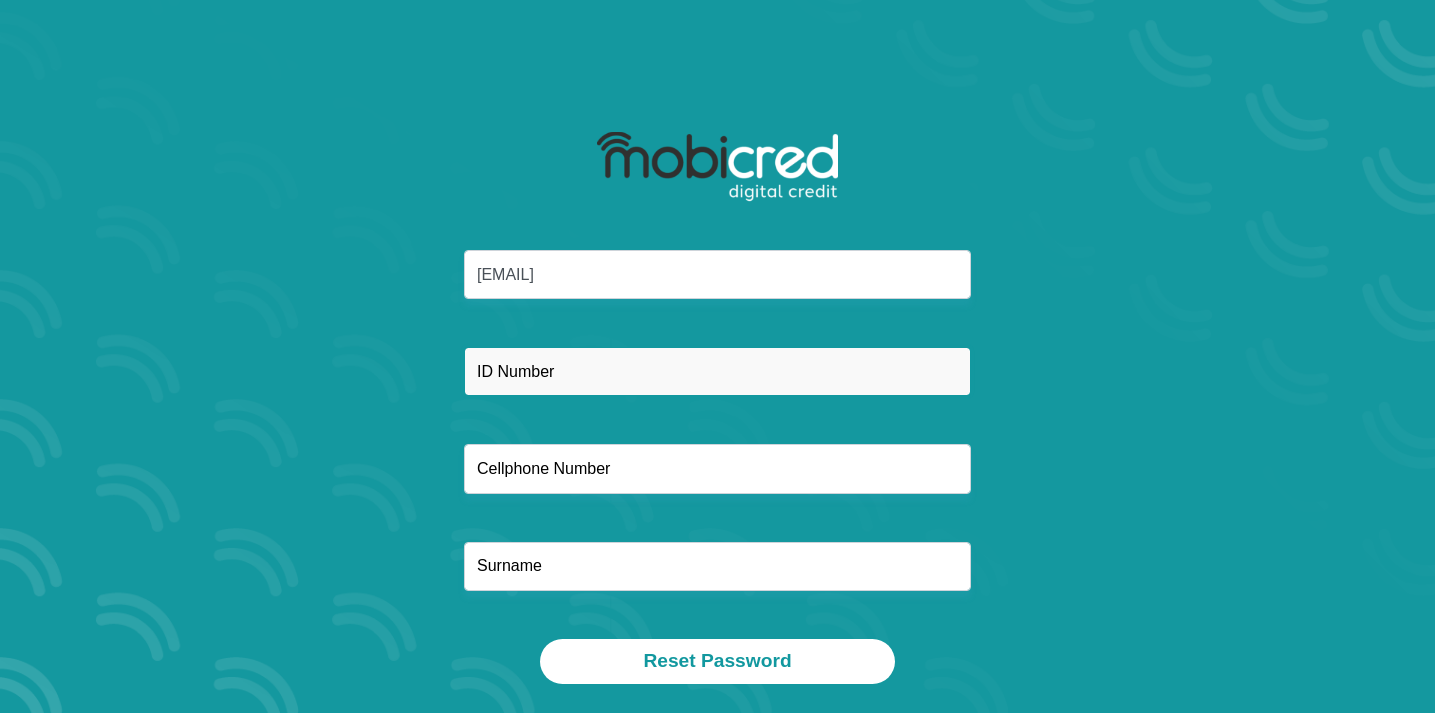 click at bounding box center [717, 371] 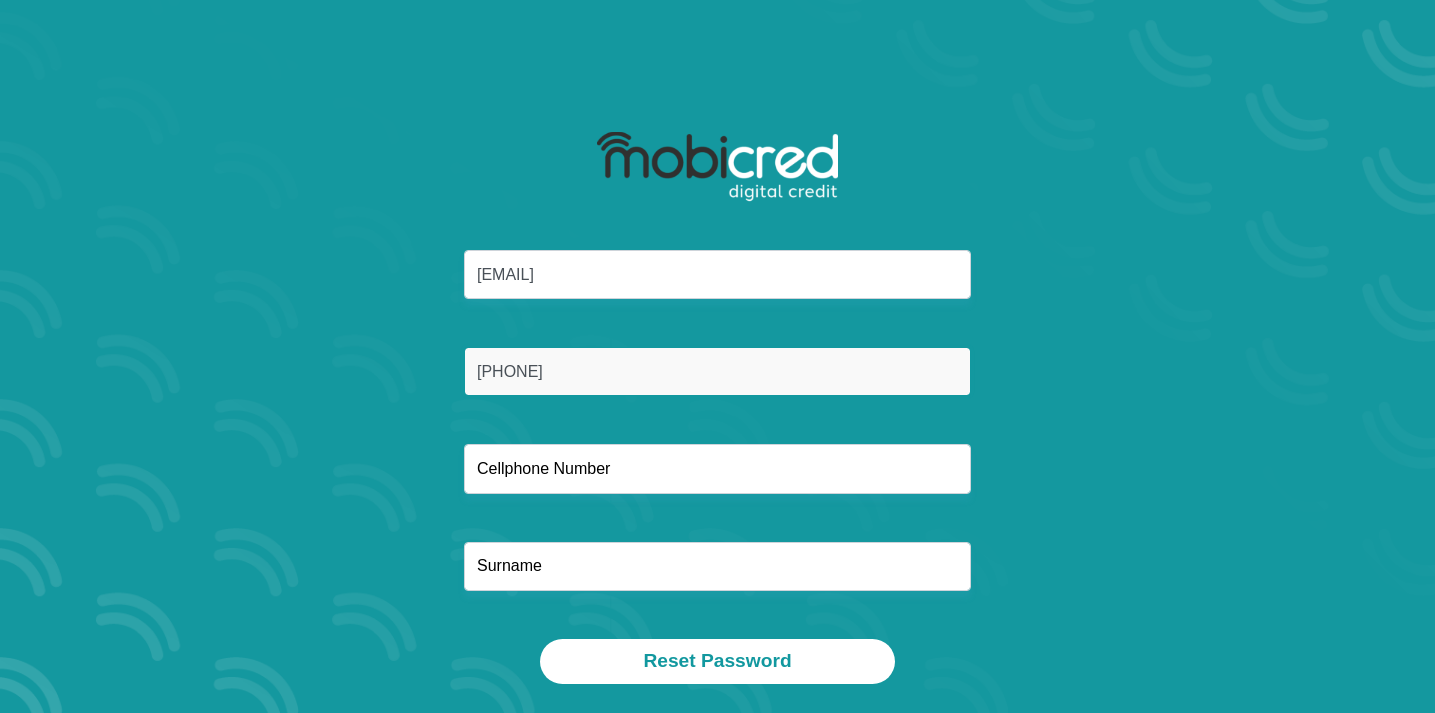 type on "9101220111089" 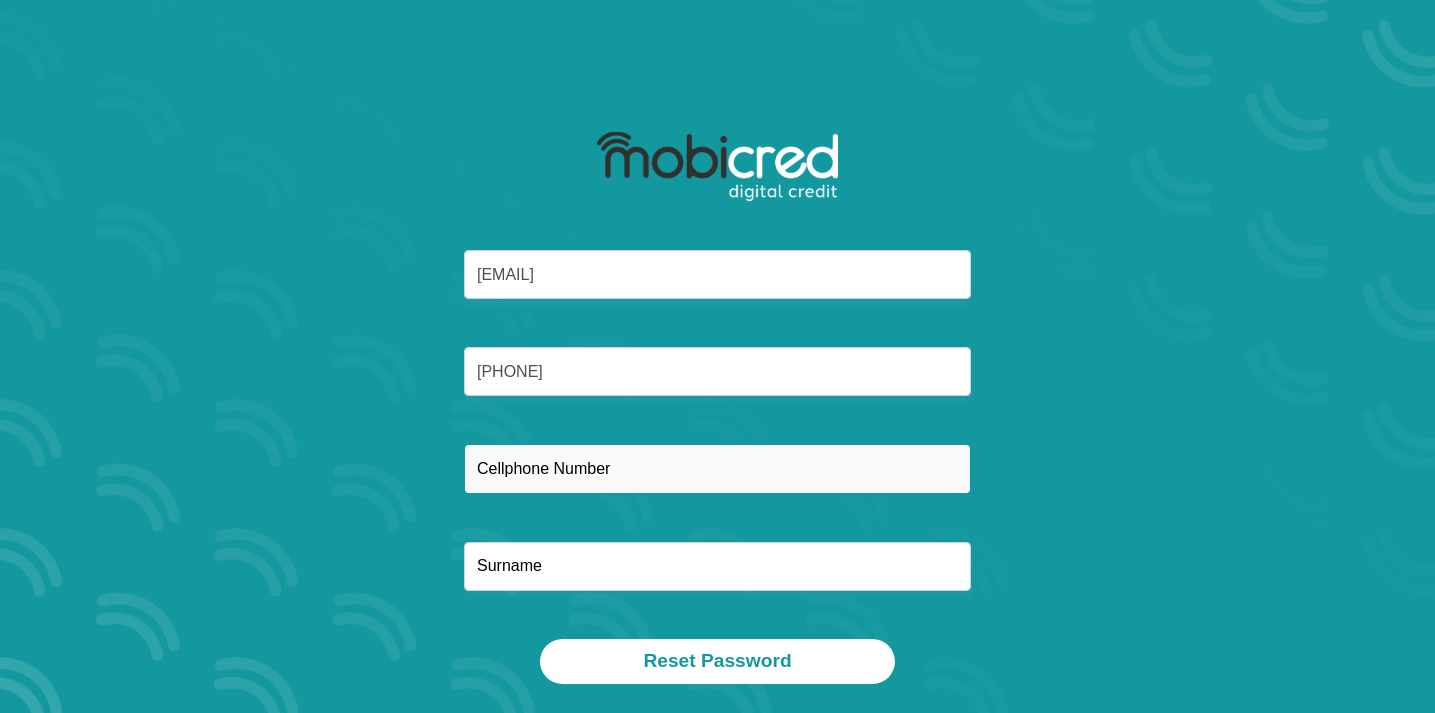 click at bounding box center [717, 468] 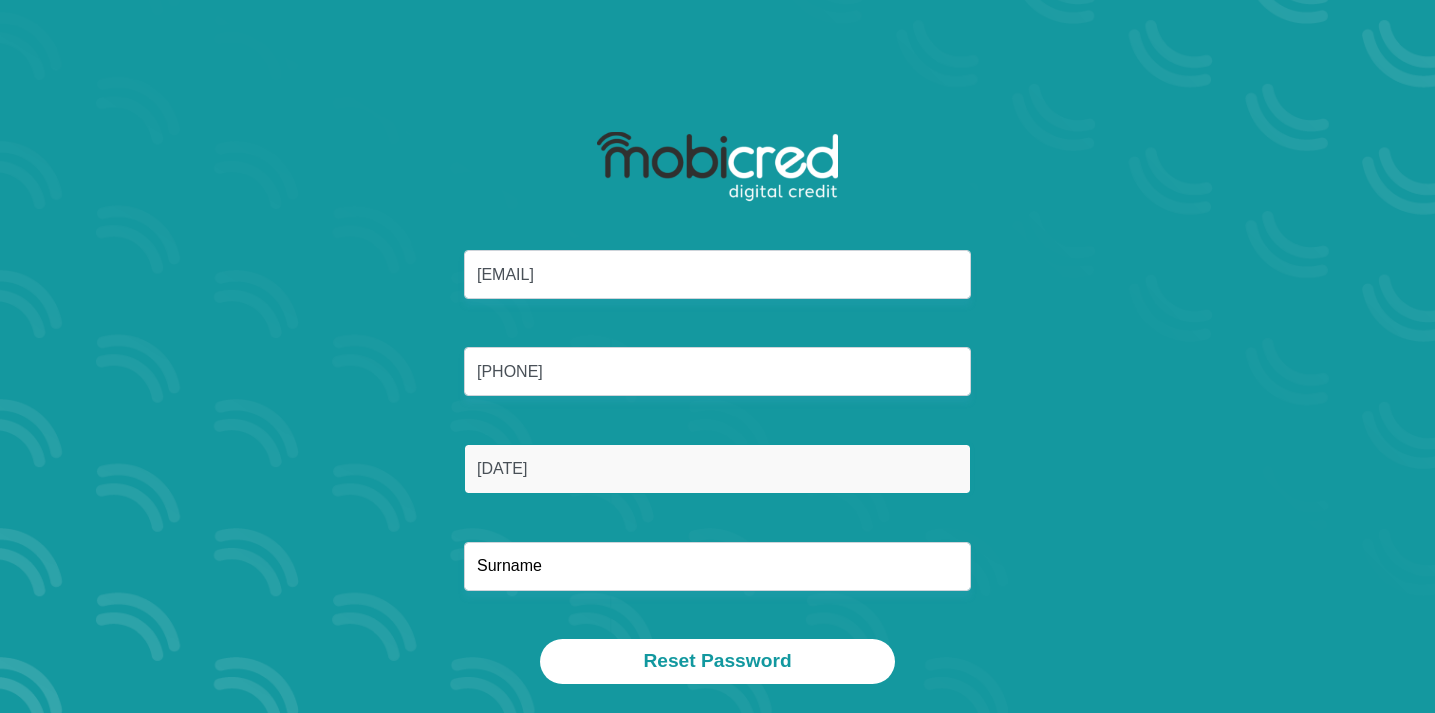type on "0727247741" 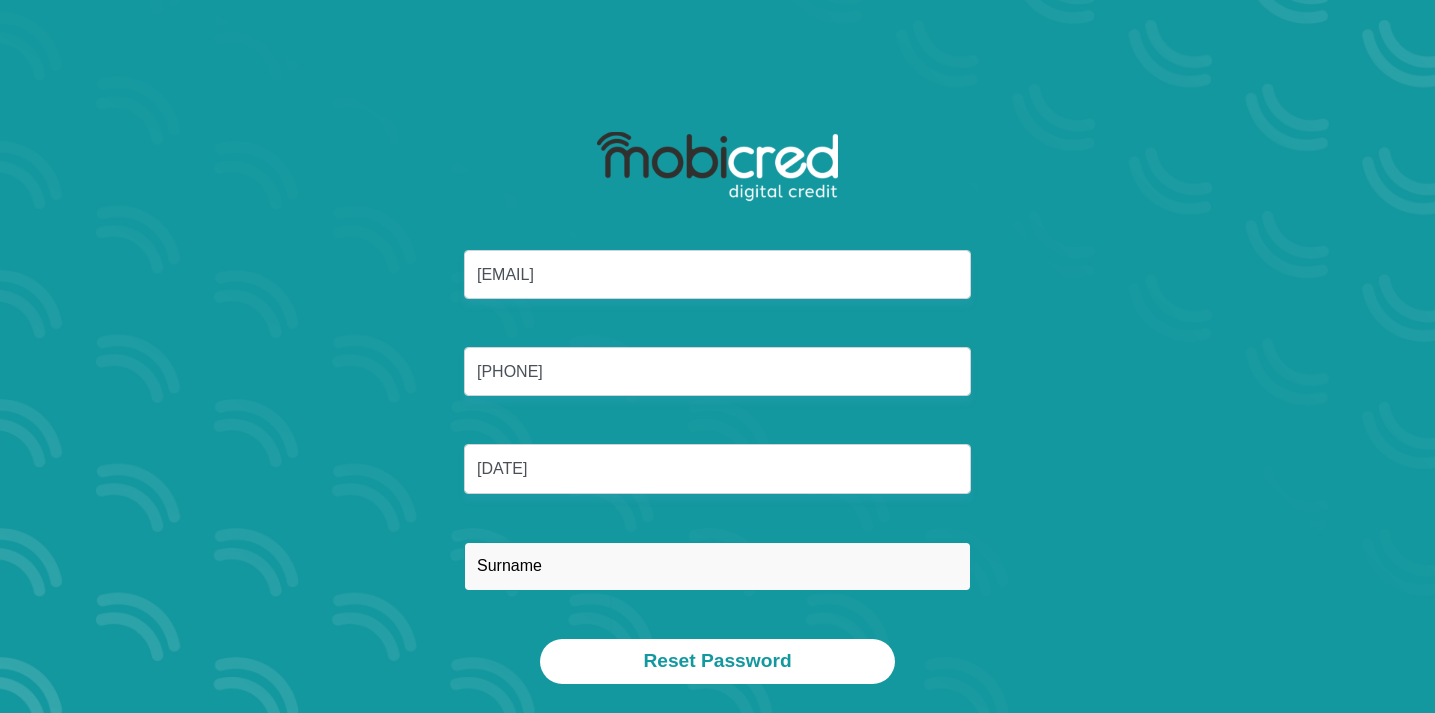click at bounding box center (717, 566) 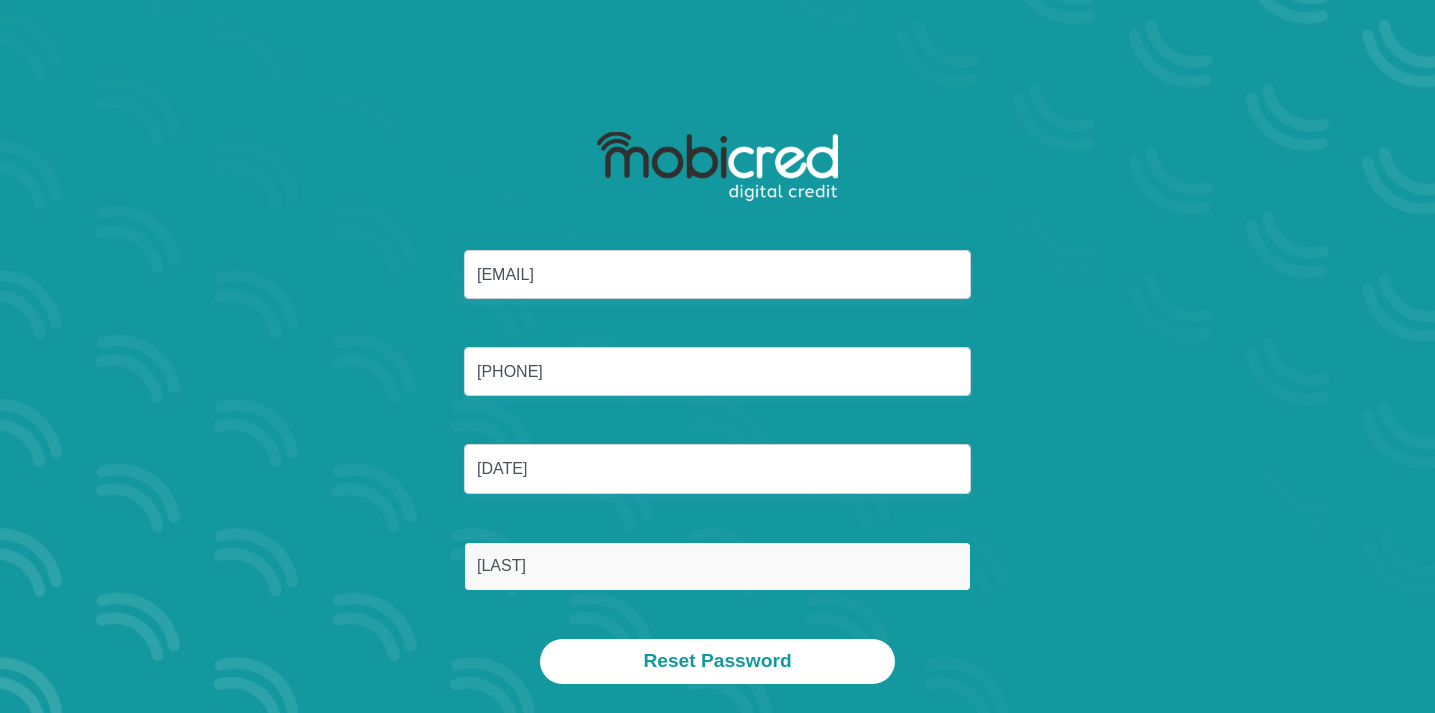 type on "De Klerk" 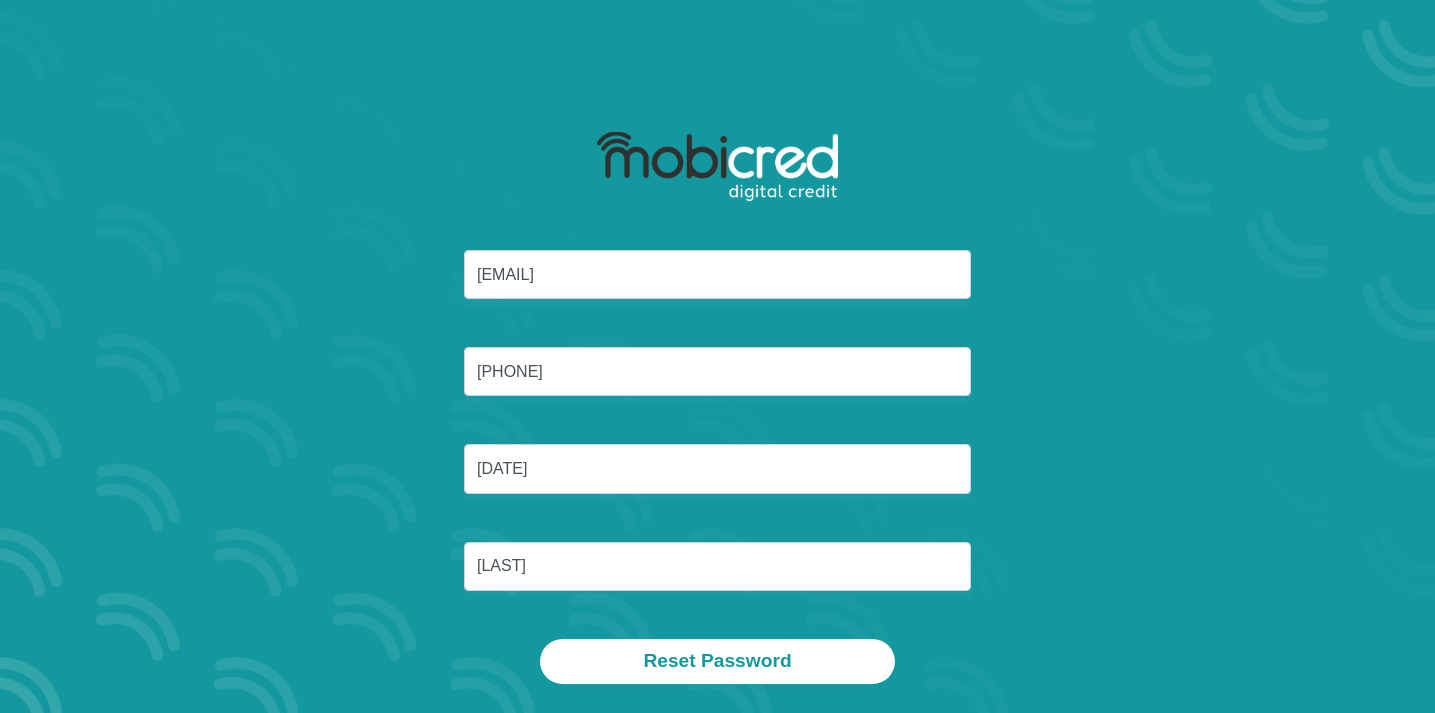 click on "lmarais22@gmail.com
9101220111089
0727247741
De Klerk" at bounding box center [718, 444] 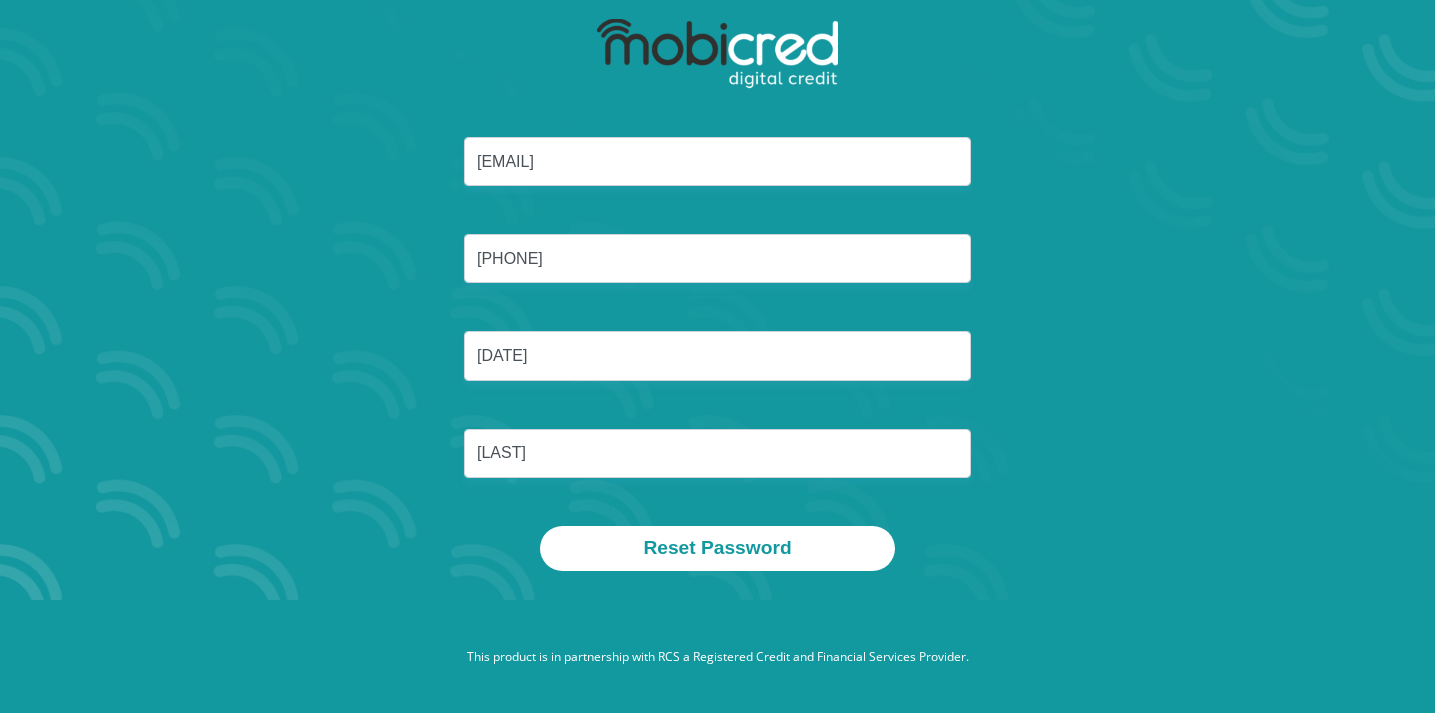 scroll, scrollTop: 114, scrollLeft: 0, axis: vertical 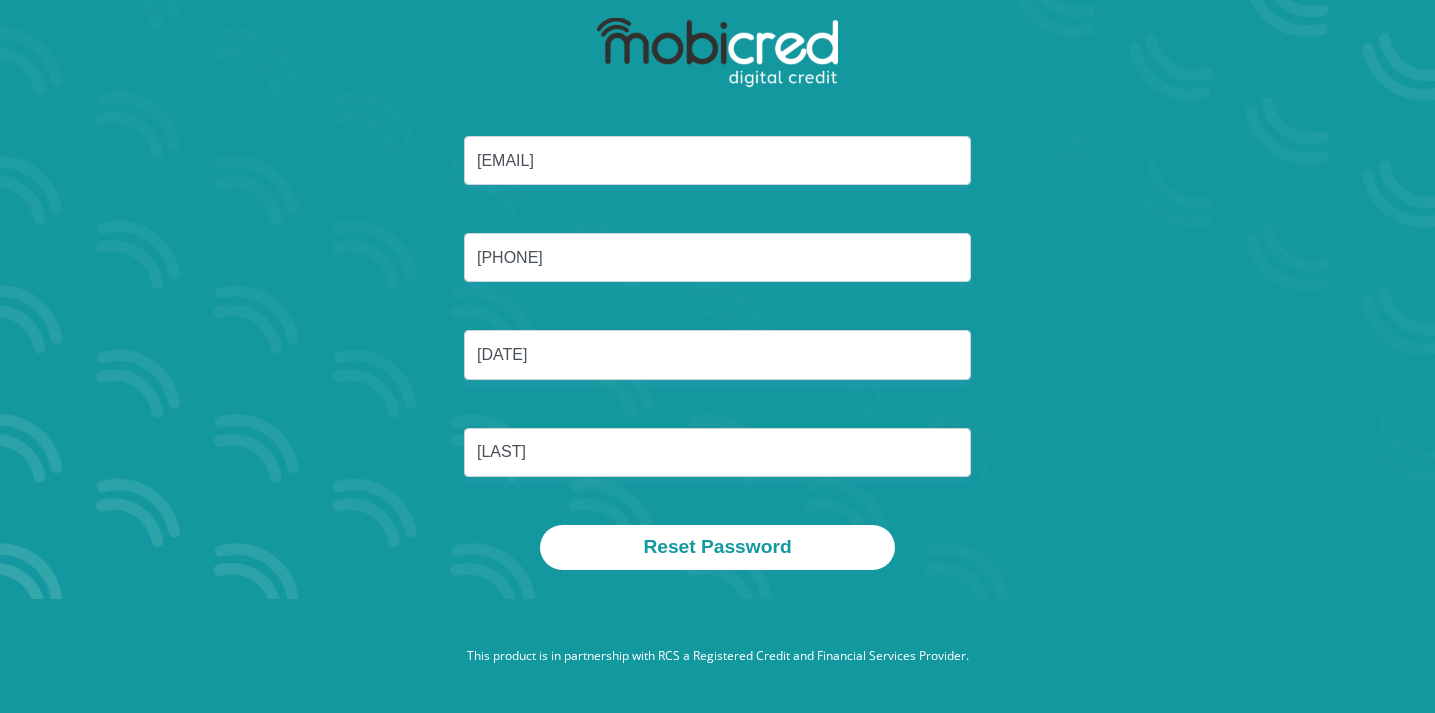 click on "lmarais22@gmail.com
9101220111089
0727247741
De Klerk
Reset Password" at bounding box center [718, 288] 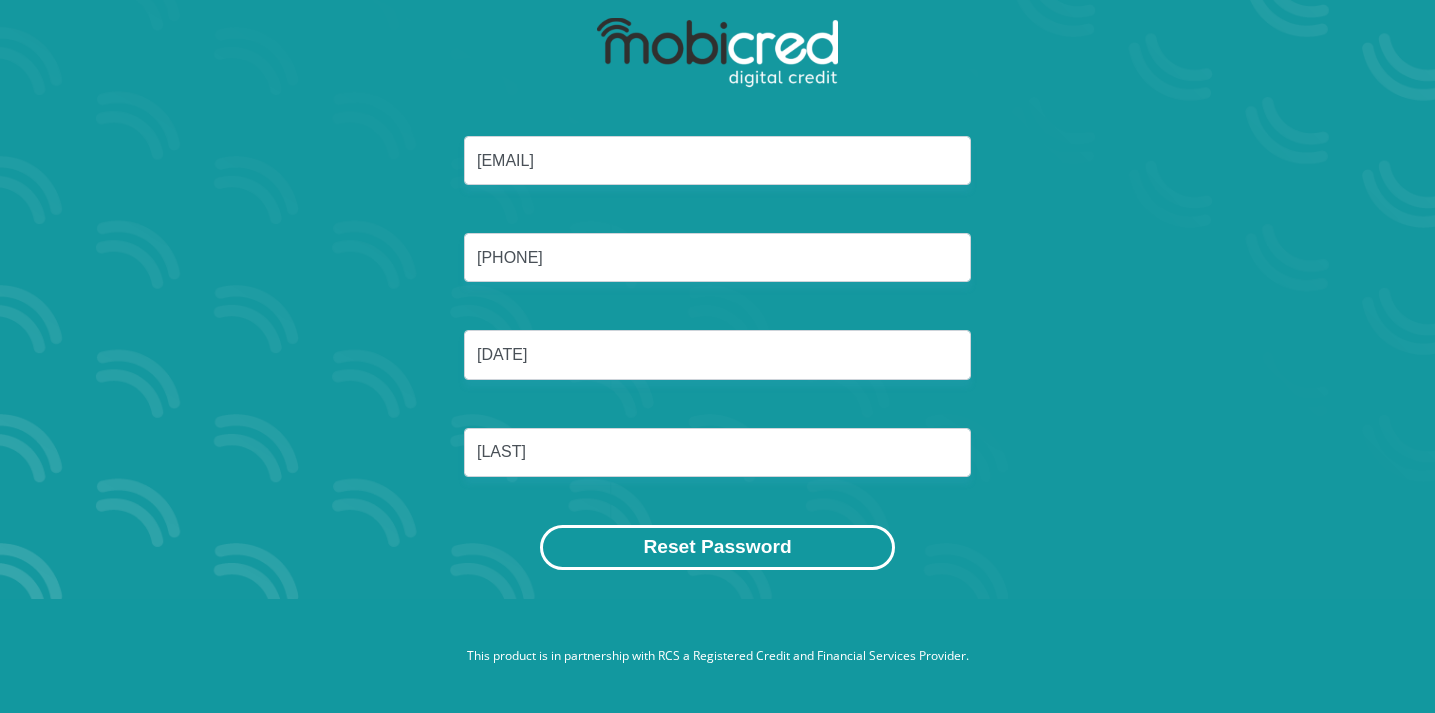 click on "Reset Password" at bounding box center (717, 547) 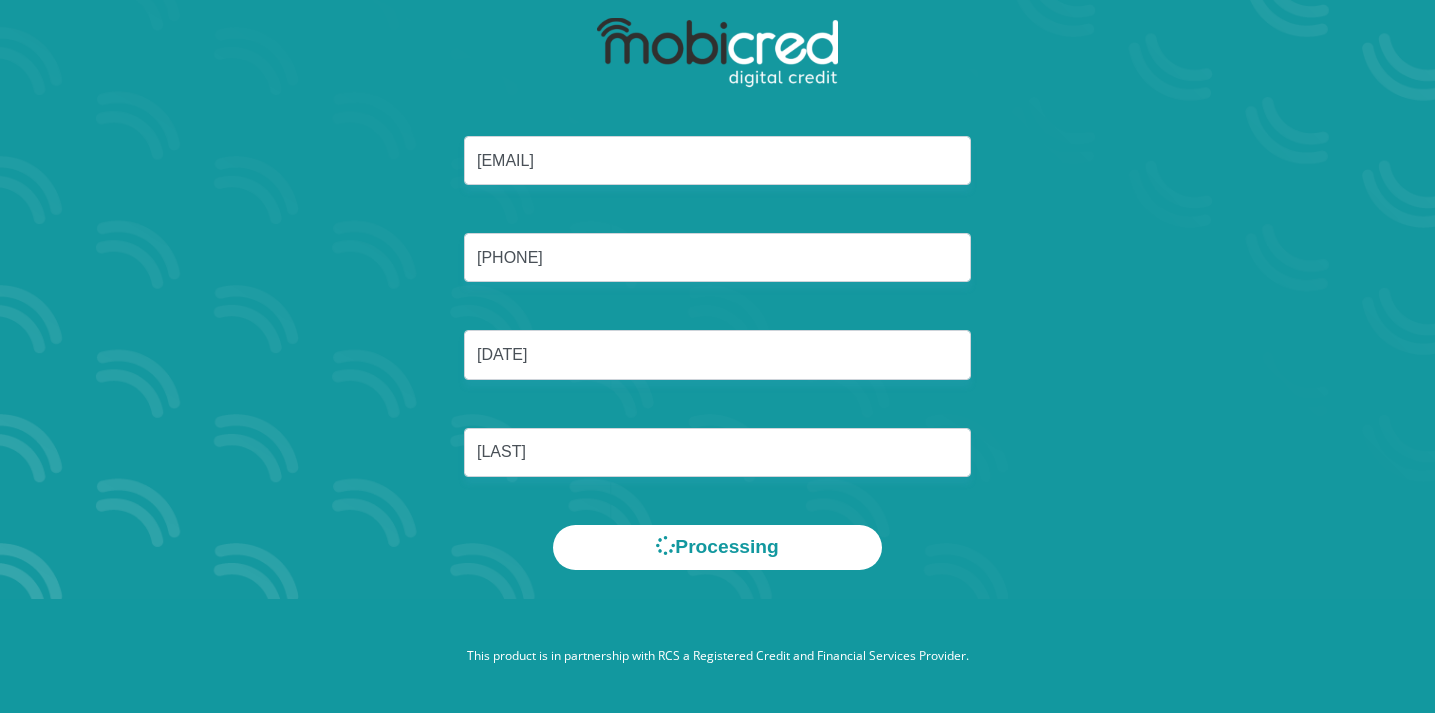 scroll, scrollTop: 0, scrollLeft: 0, axis: both 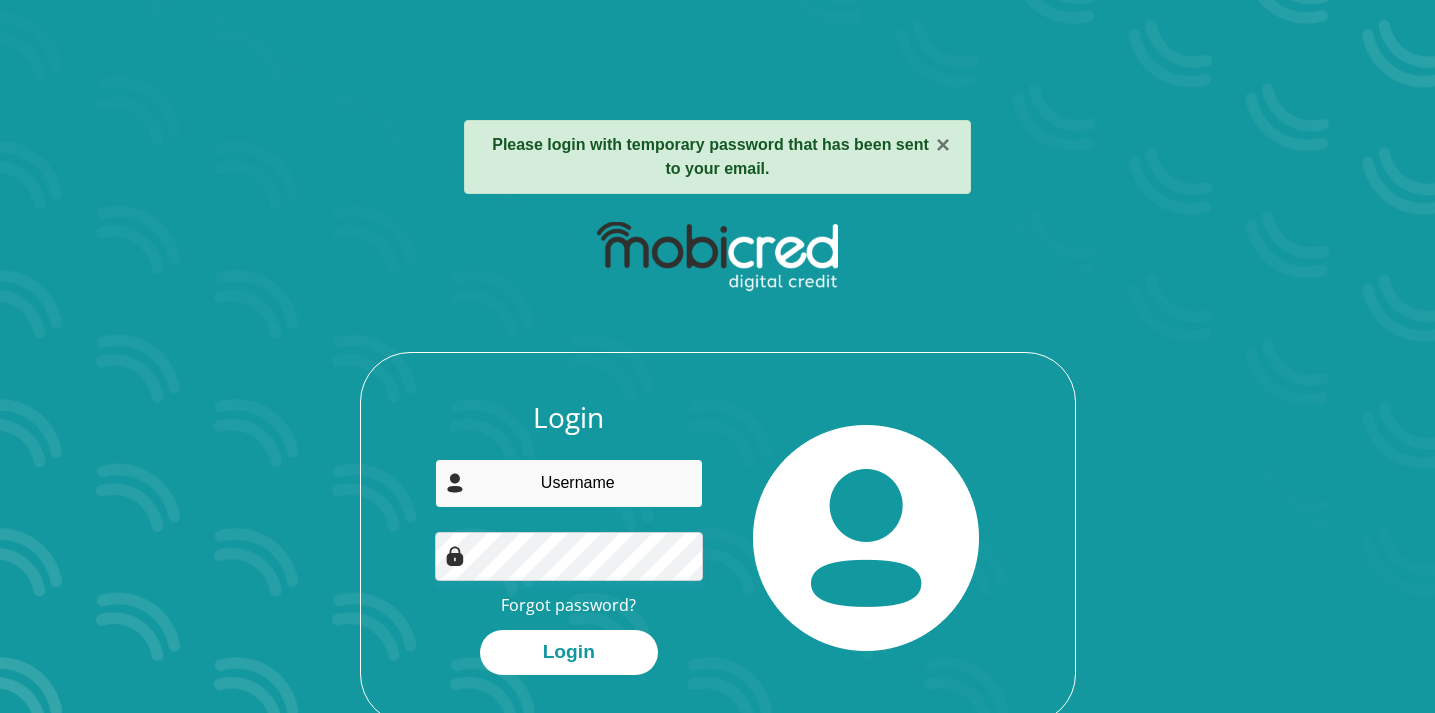 click at bounding box center [569, 483] 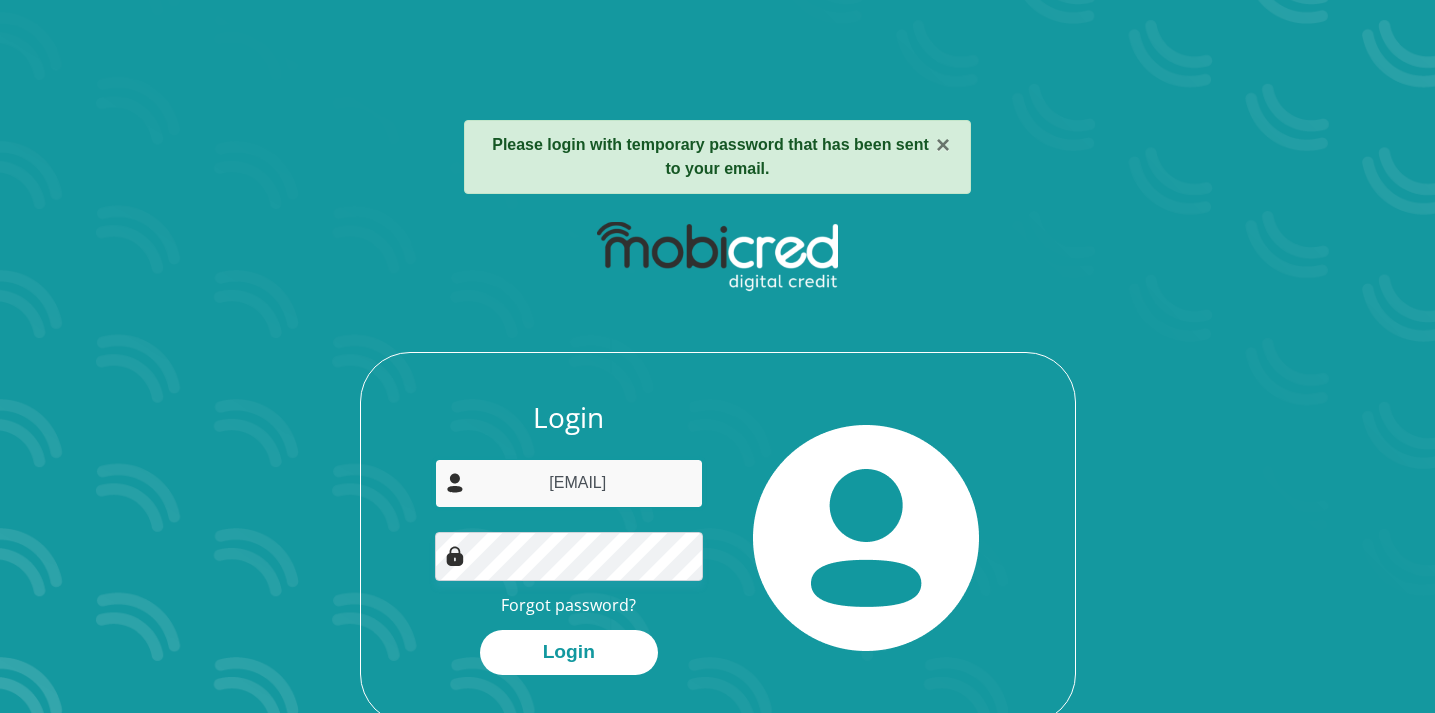 type on "[EMAIL]" 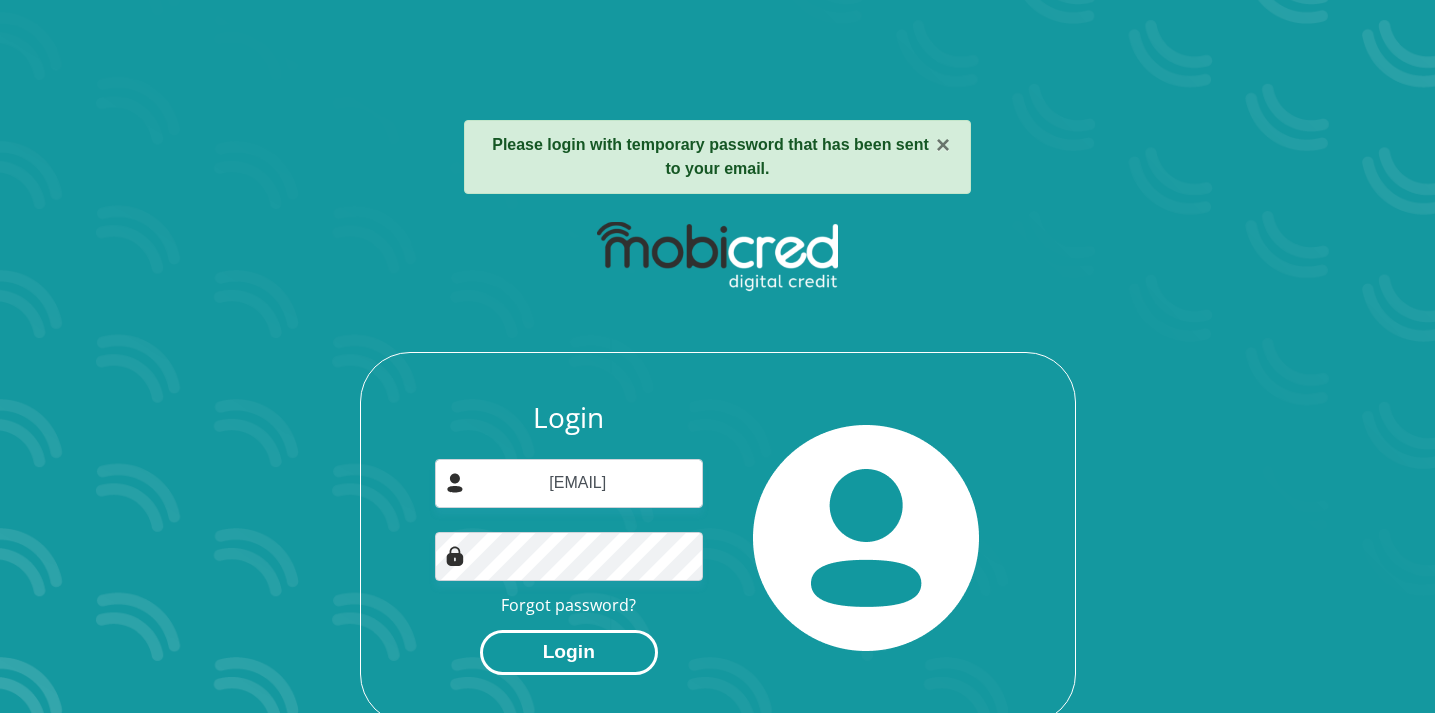 click on "Login" at bounding box center (569, 652) 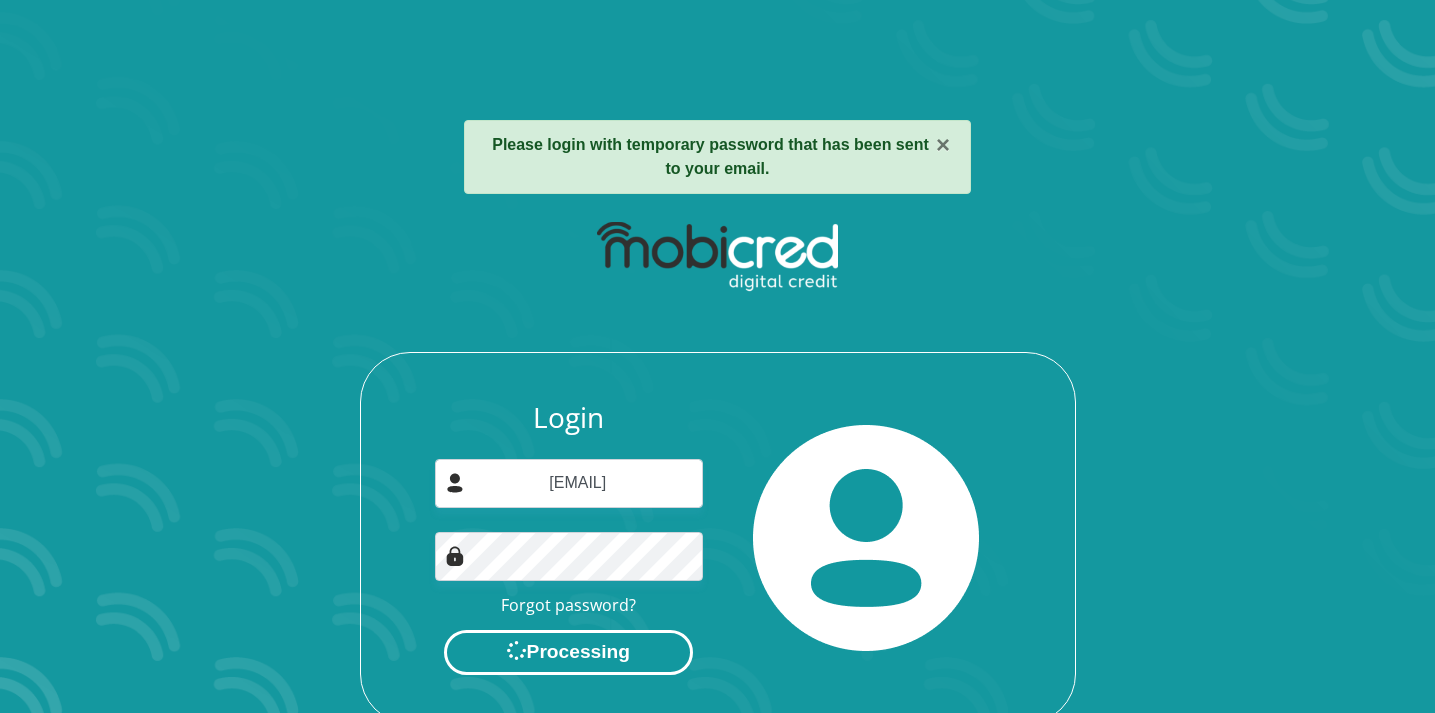 scroll, scrollTop: 0, scrollLeft: 0, axis: both 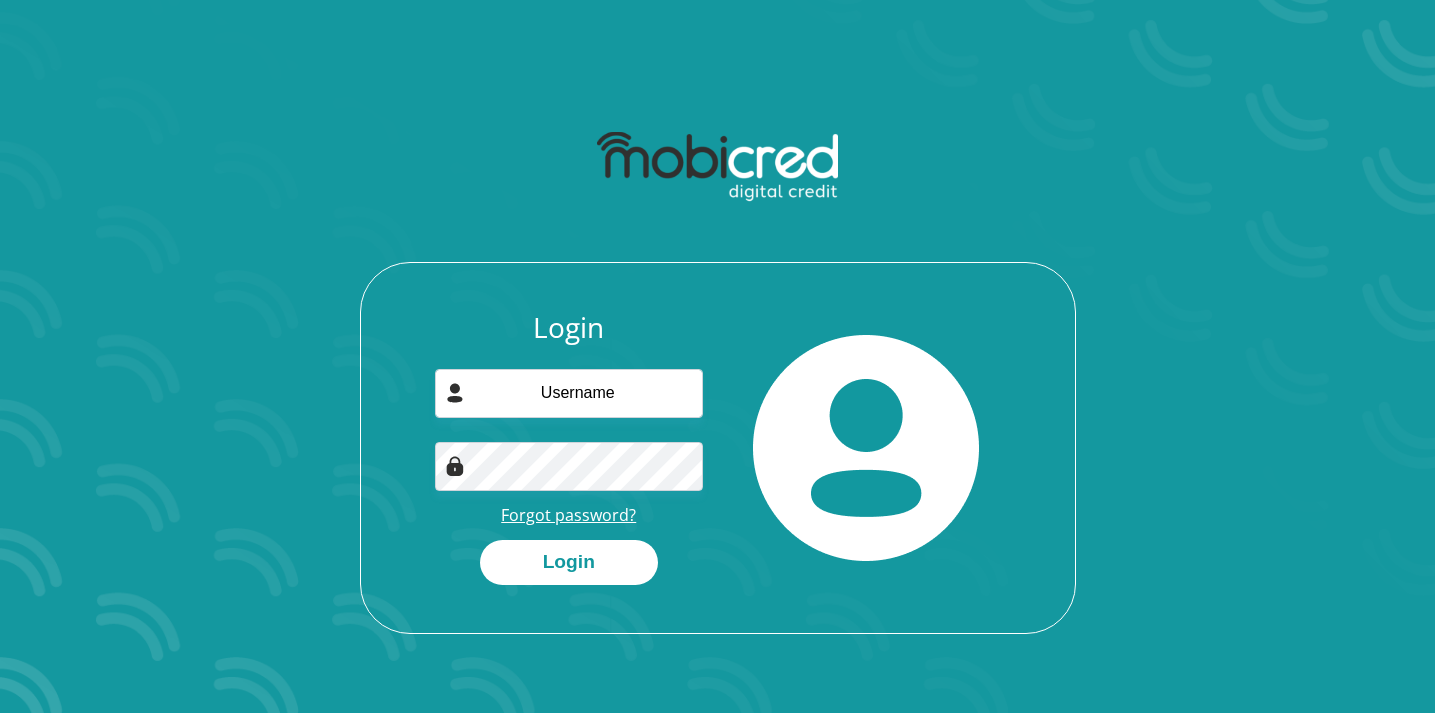 click on "Forgot password?" at bounding box center (568, 515) 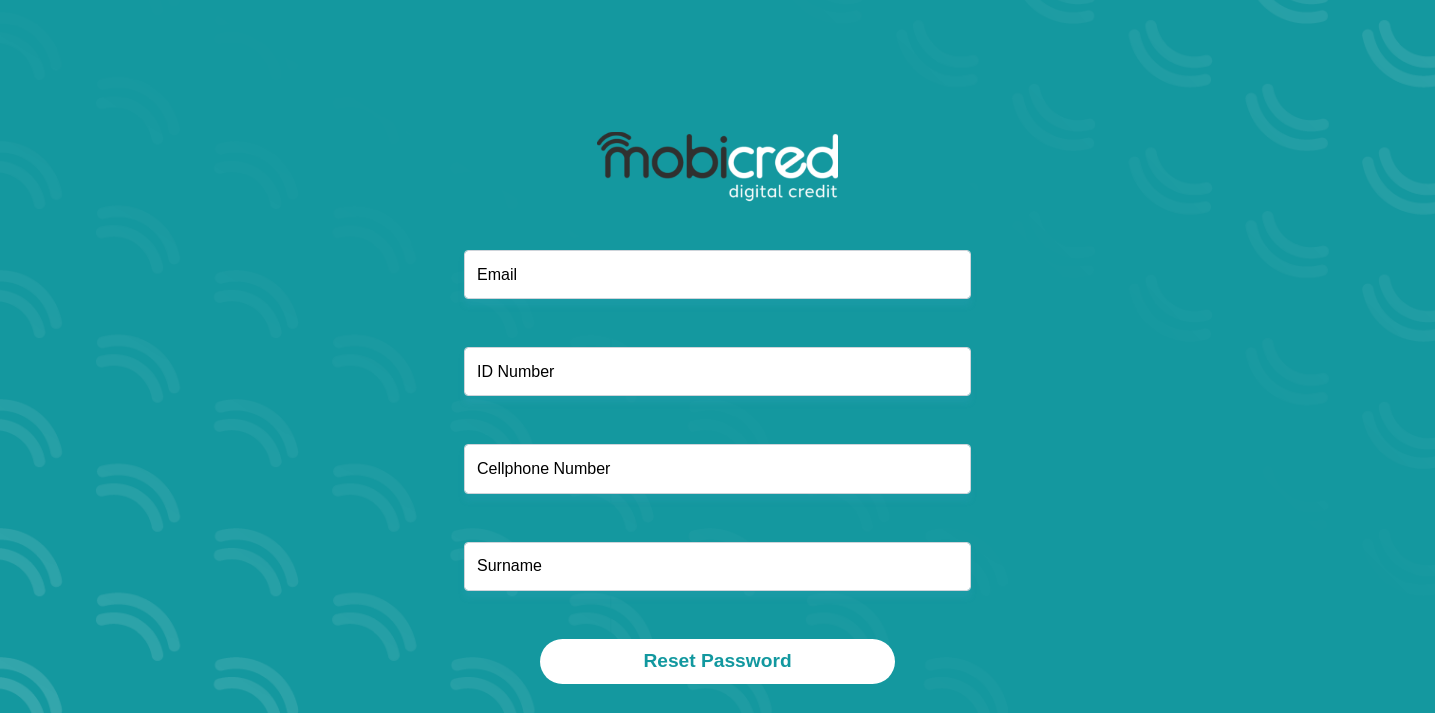 scroll, scrollTop: 0, scrollLeft: 0, axis: both 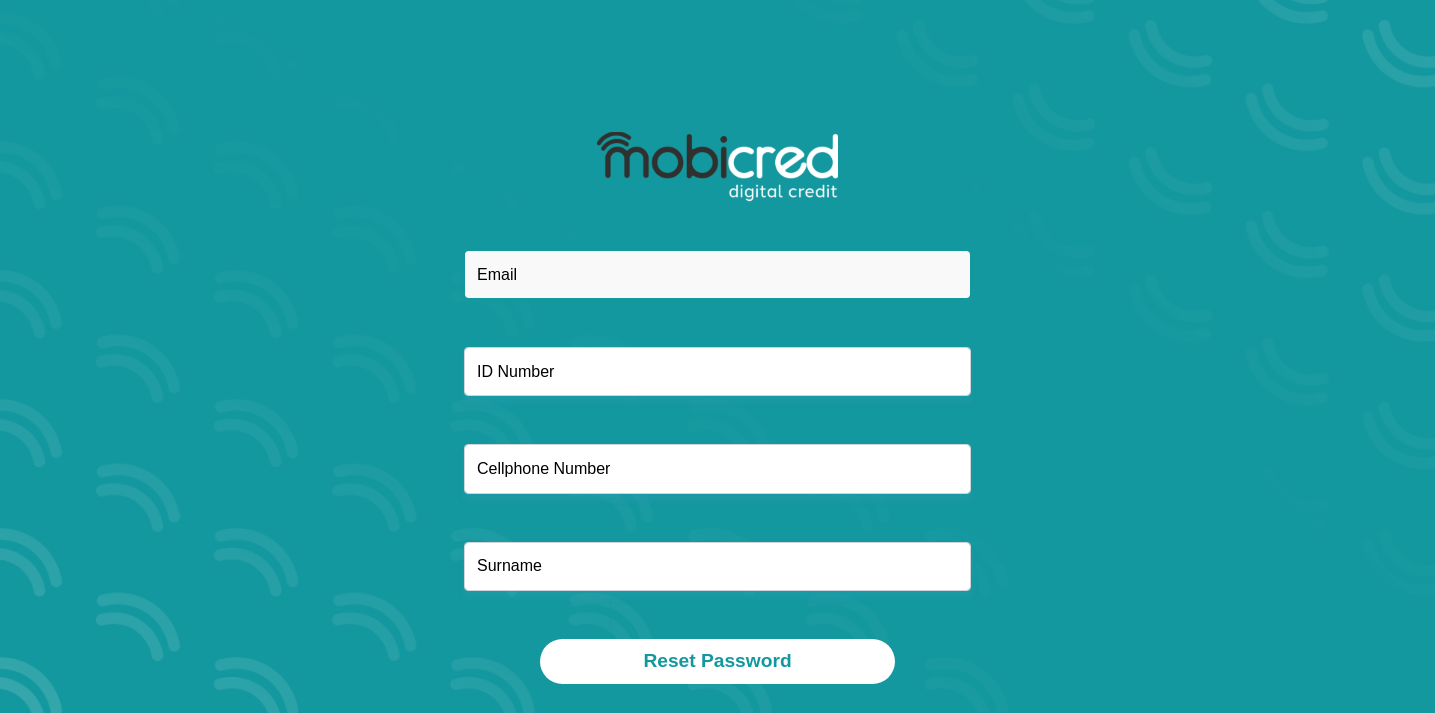 click at bounding box center [717, 274] 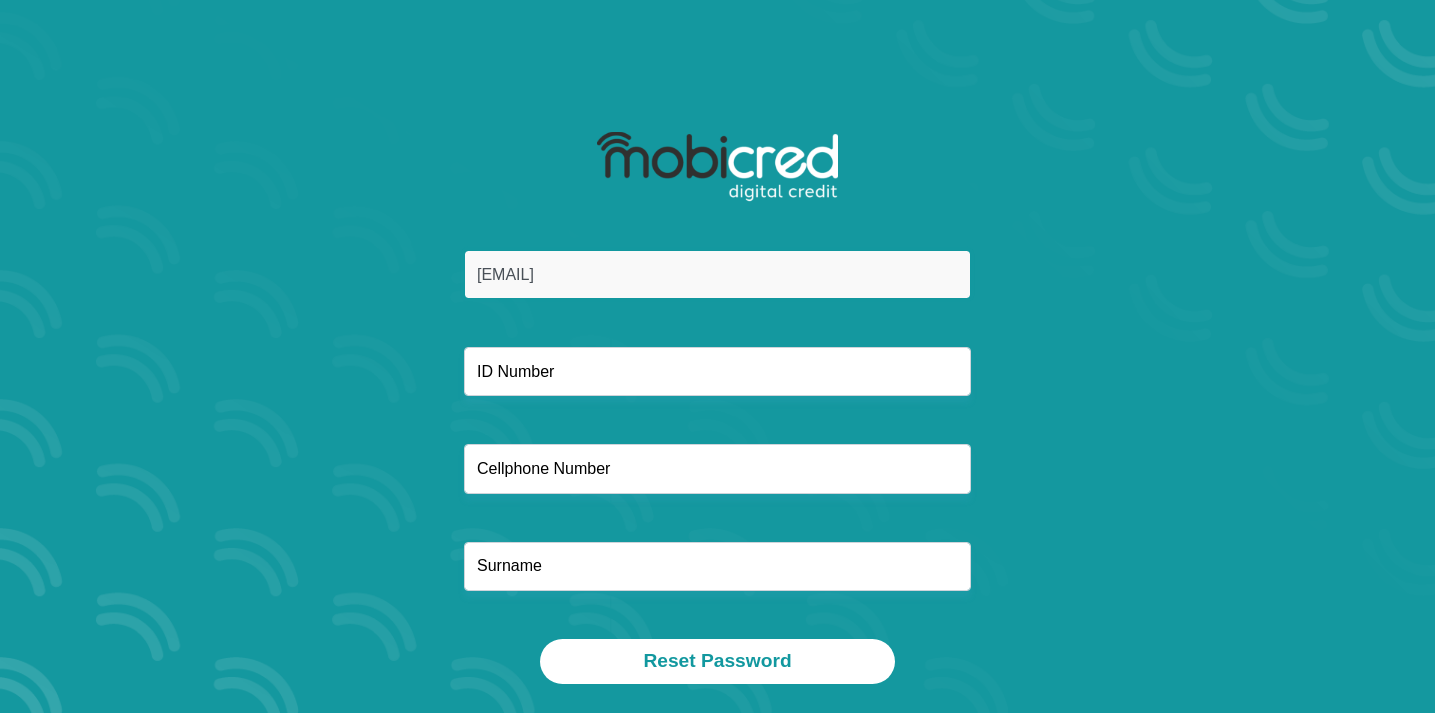 type on "[EMAIL]" 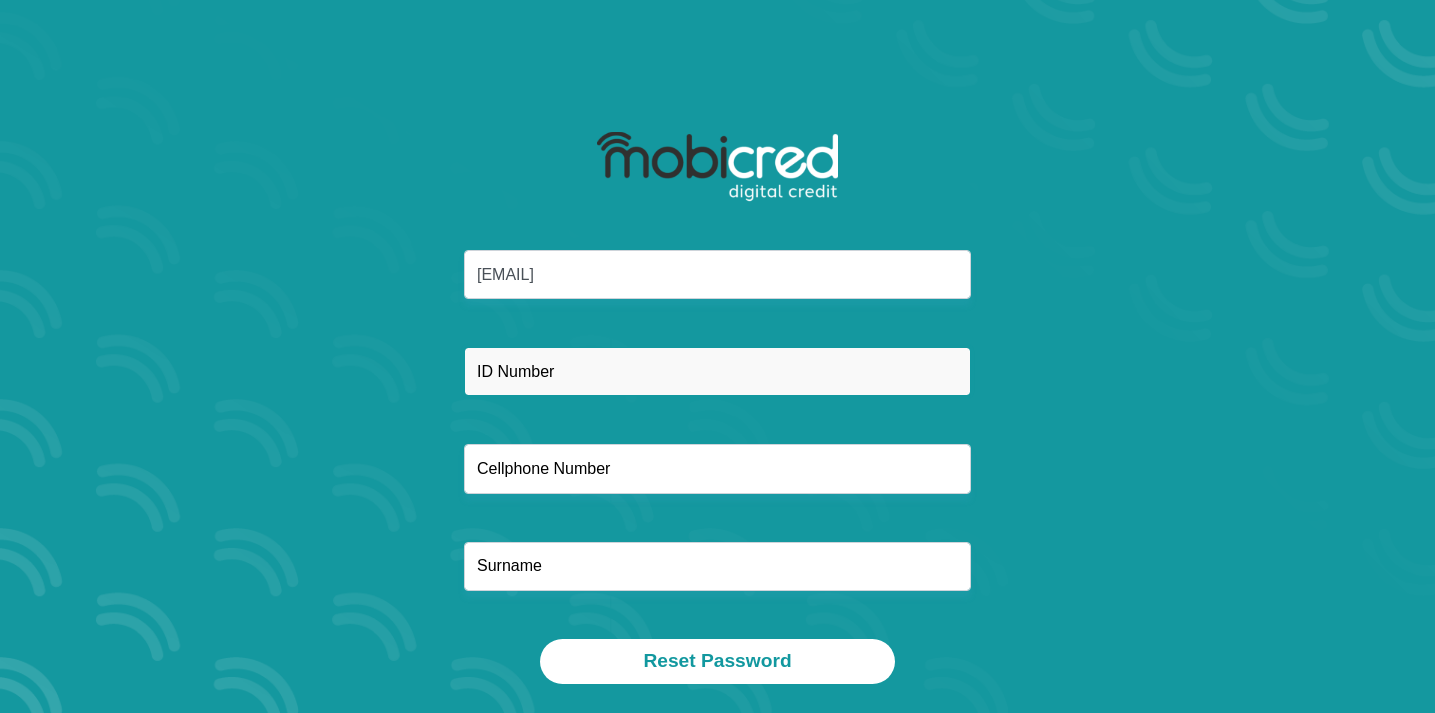 click at bounding box center (717, 371) 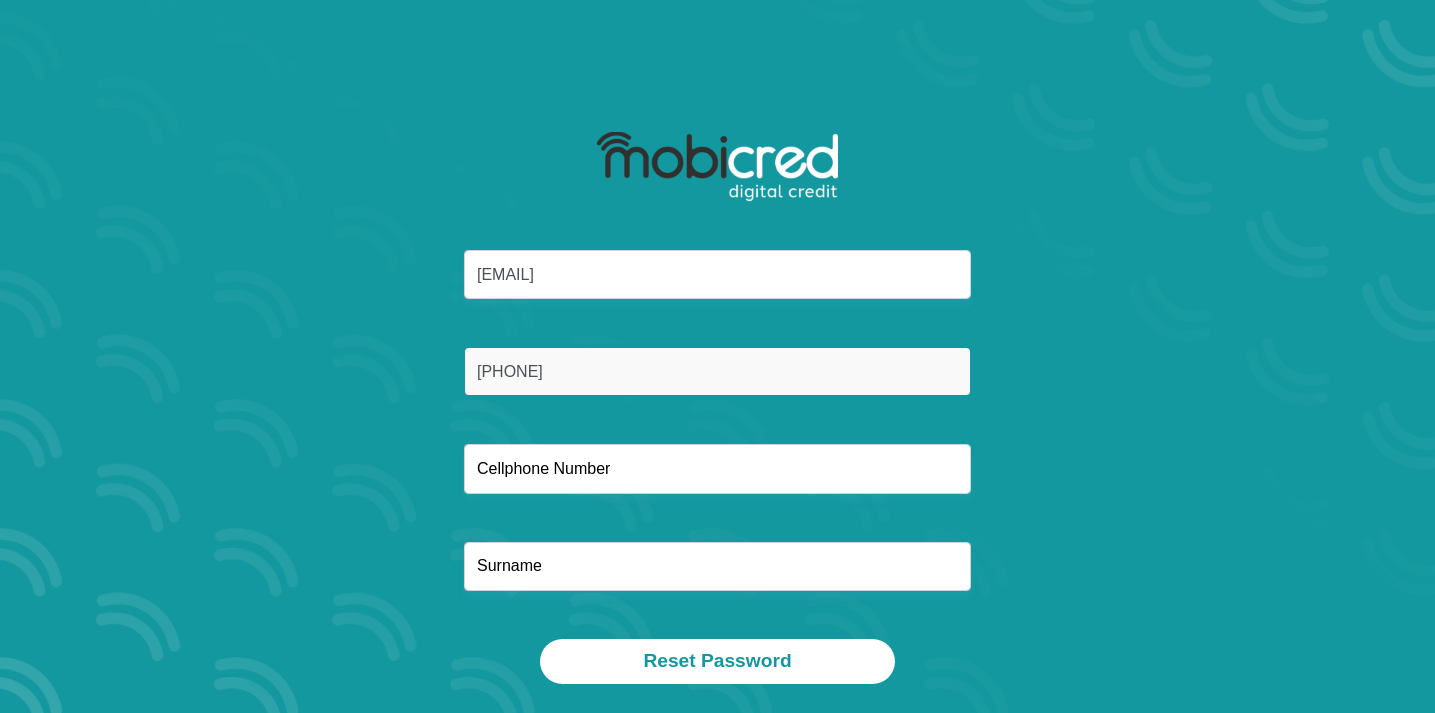 type on "[PHONE]" 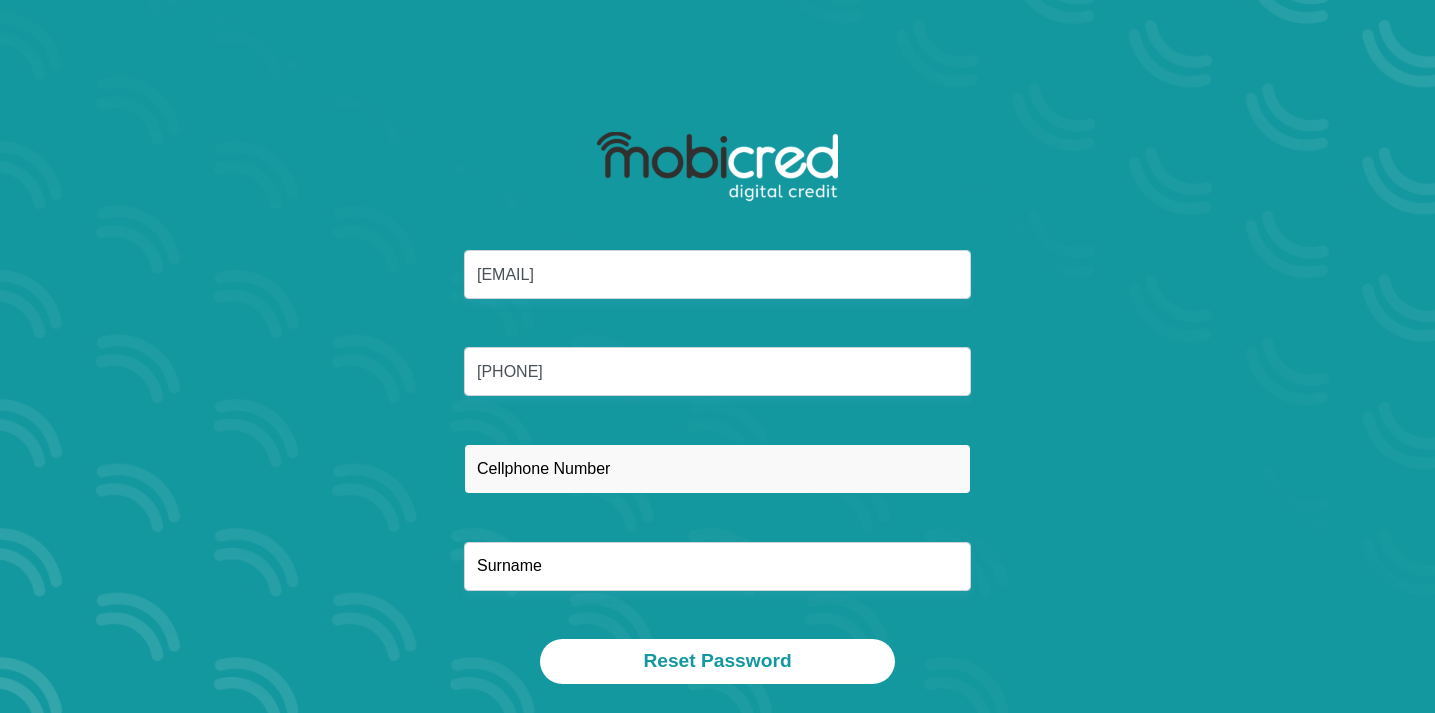 click at bounding box center [717, 468] 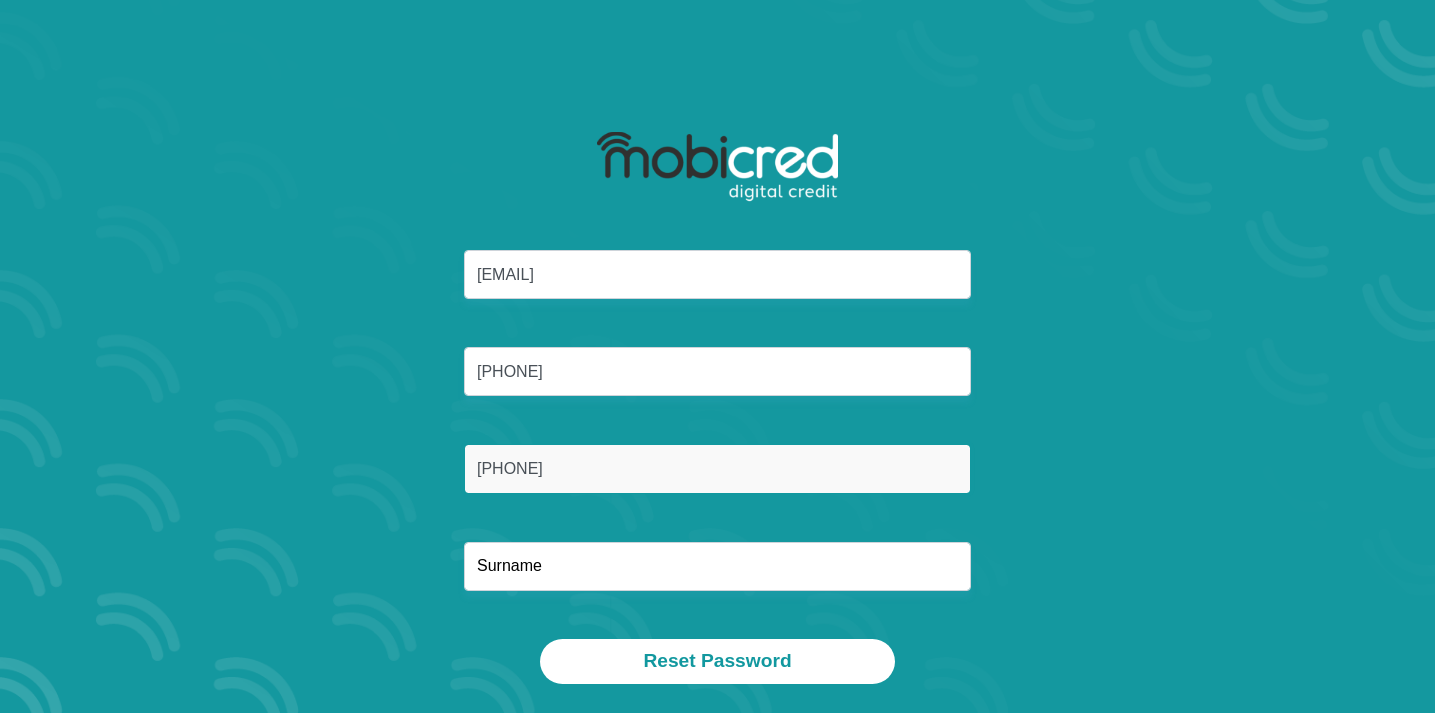 click on "072724" at bounding box center [717, 468] 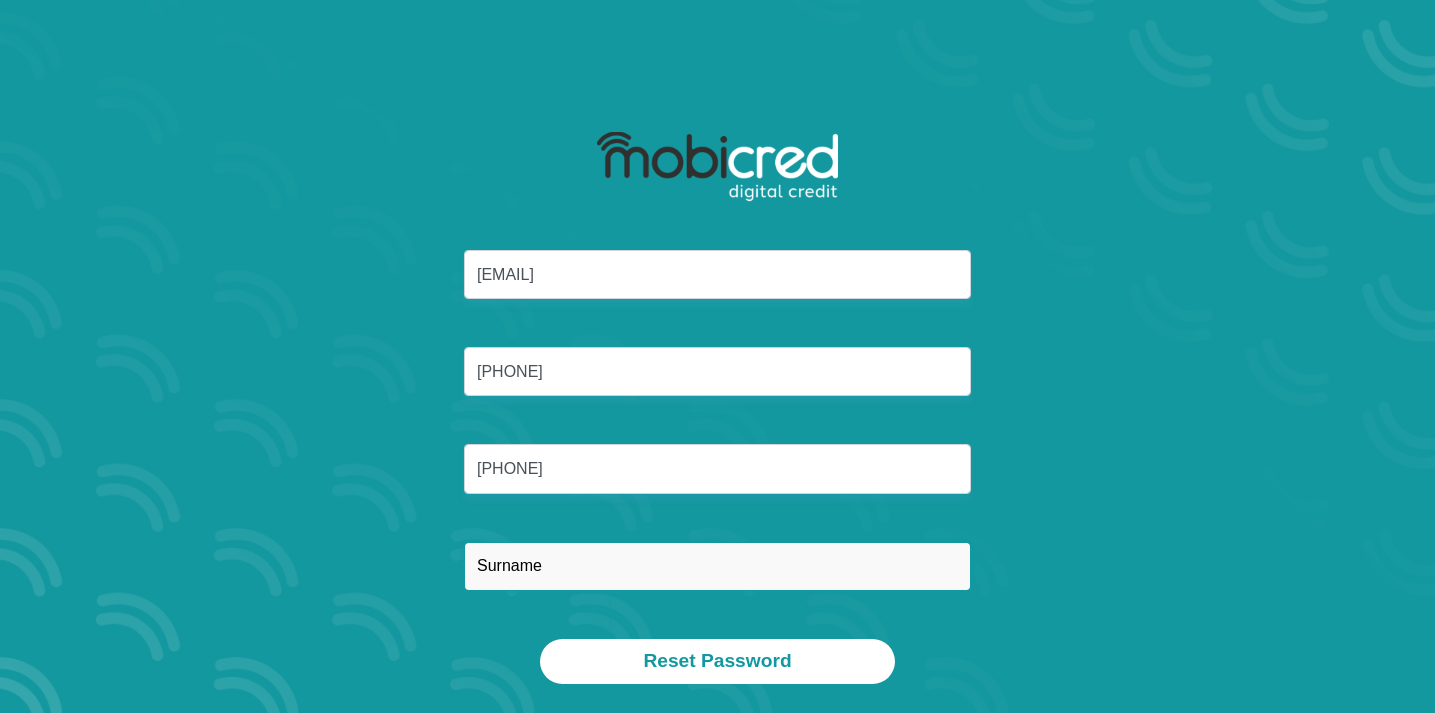 click at bounding box center (717, 566) 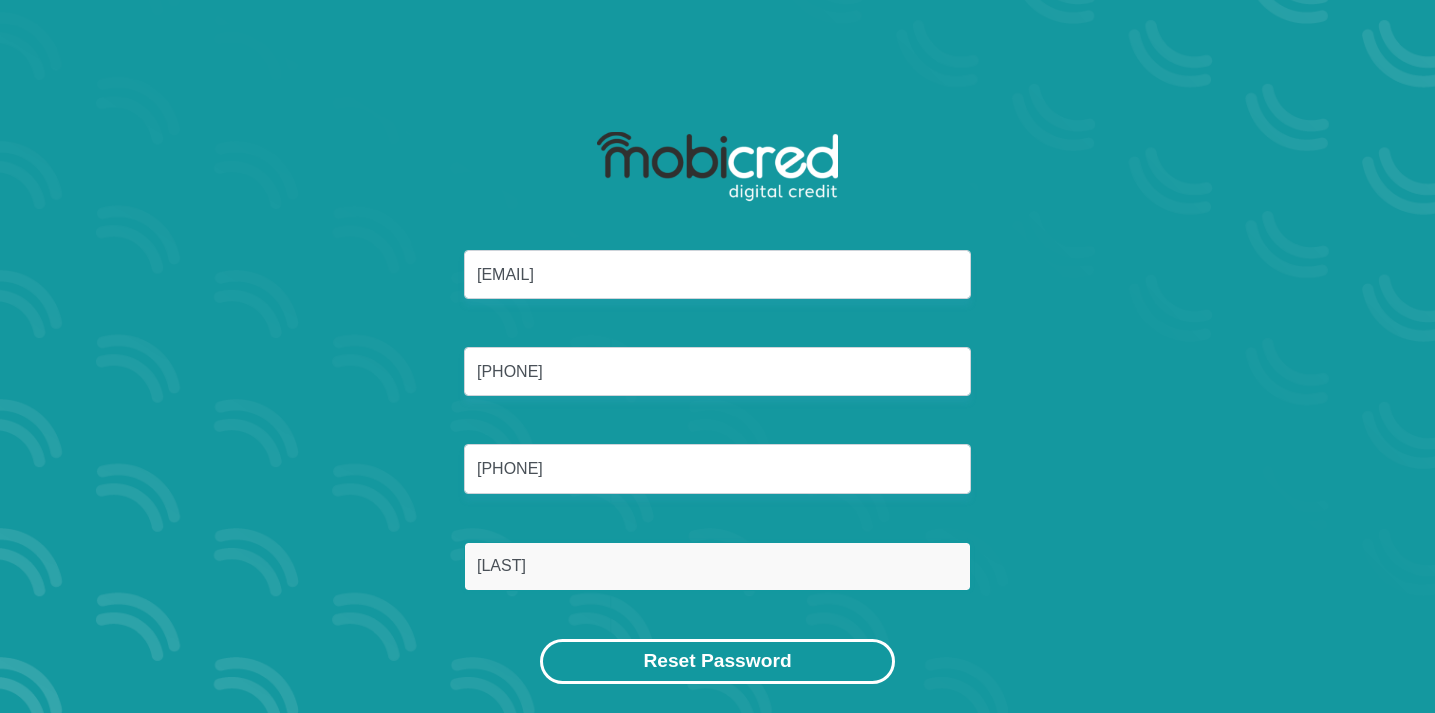 type on "De Klerk" 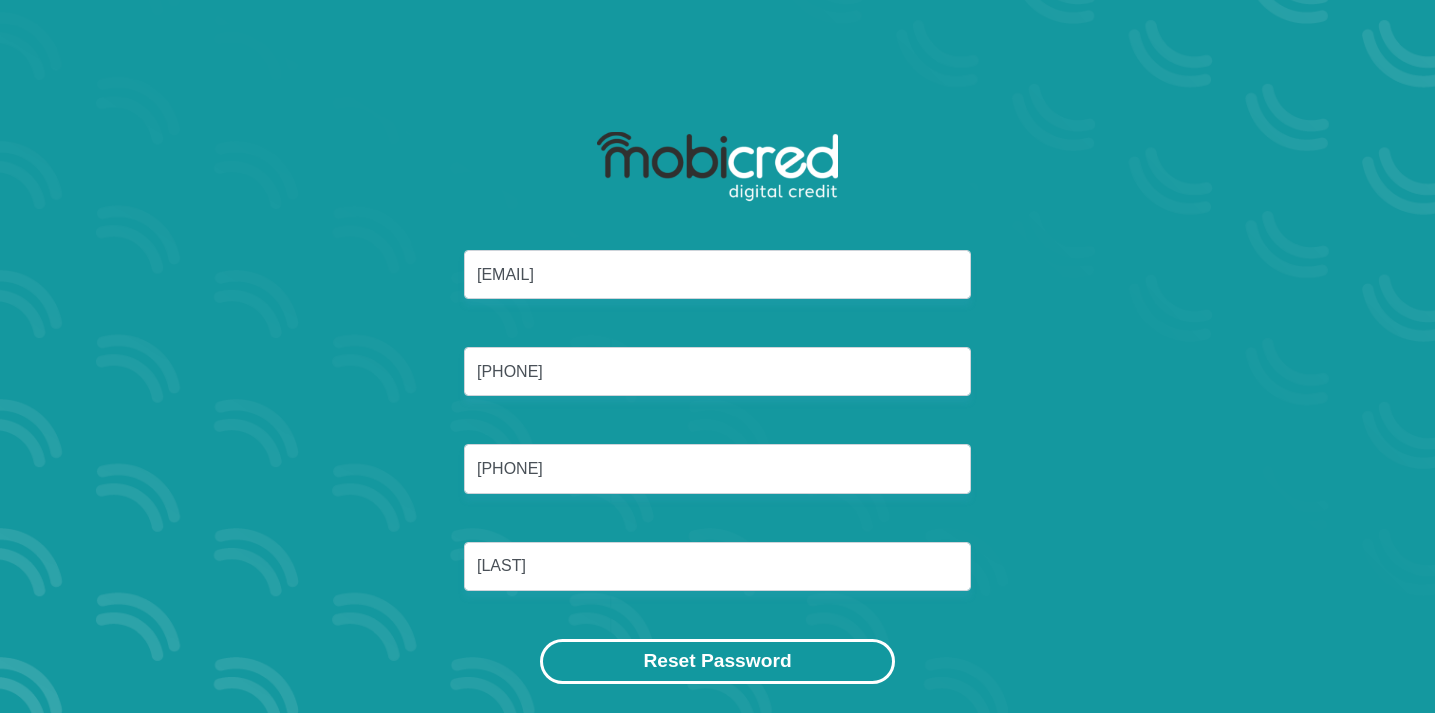 click on "Reset Password" at bounding box center [717, 661] 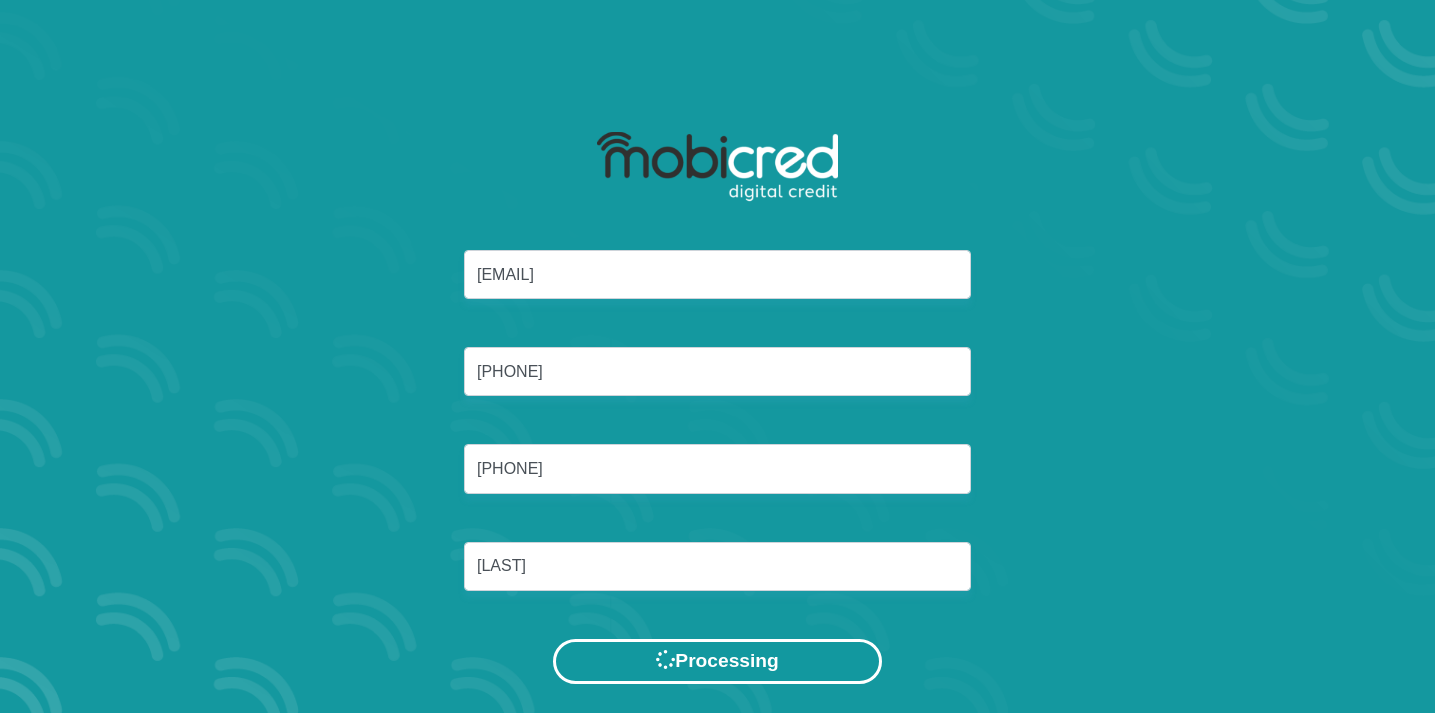 scroll, scrollTop: 0, scrollLeft: 0, axis: both 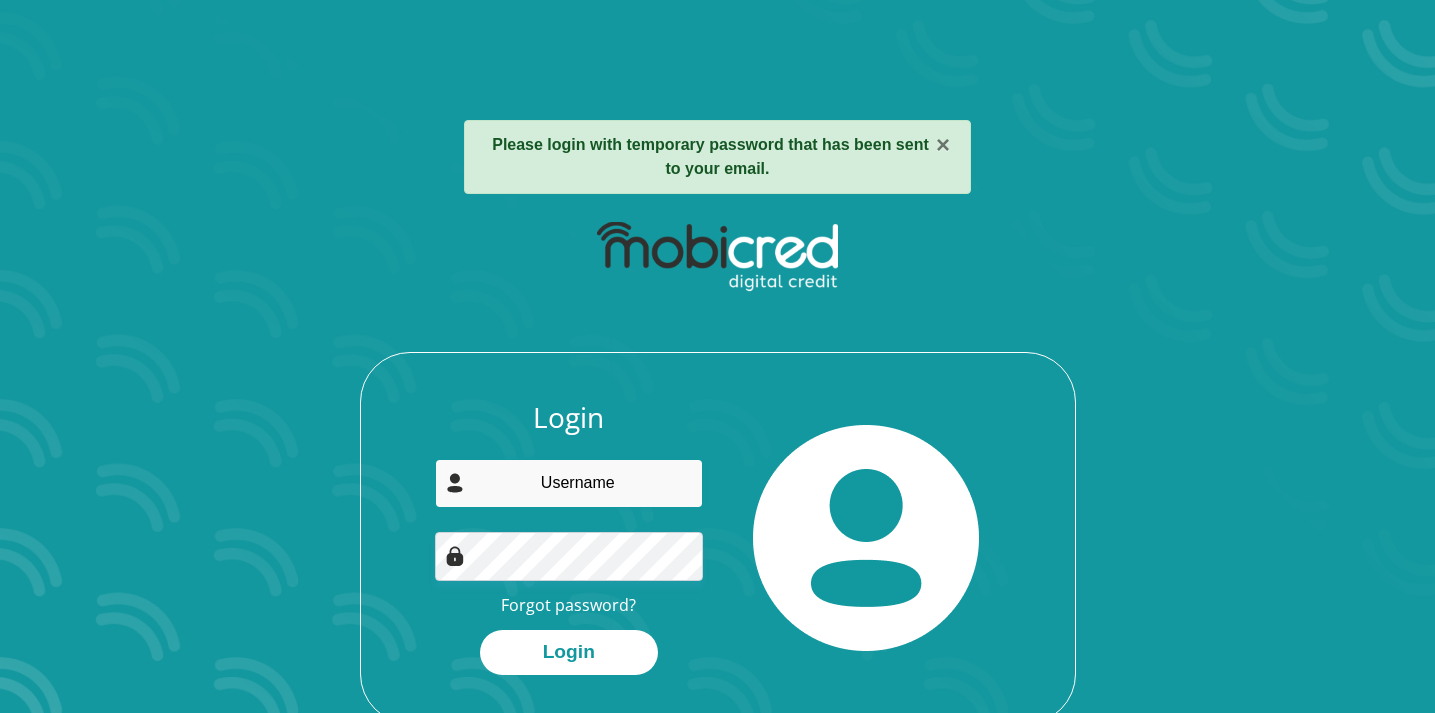click at bounding box center [569, 483] 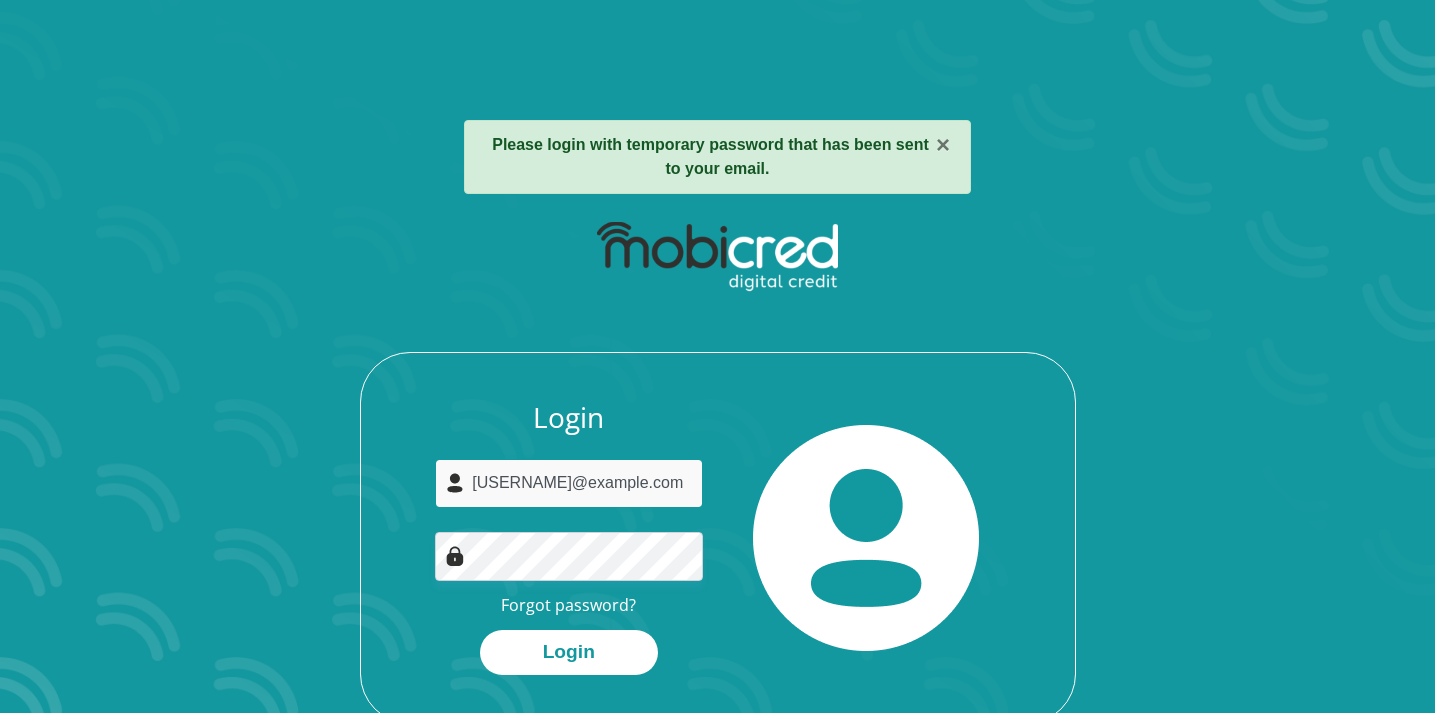 type on "[USERNAME]@example.com" 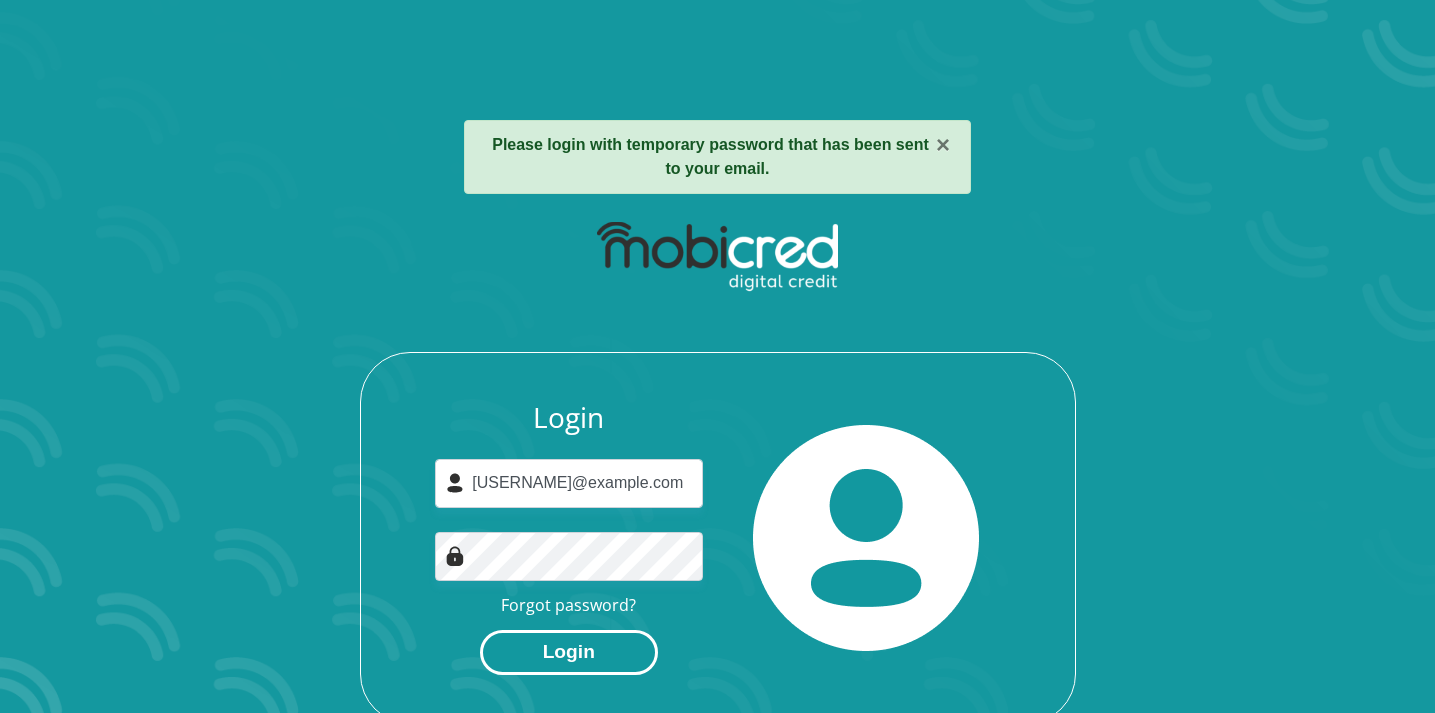 click on "Login" at bounding box center (569, 652) 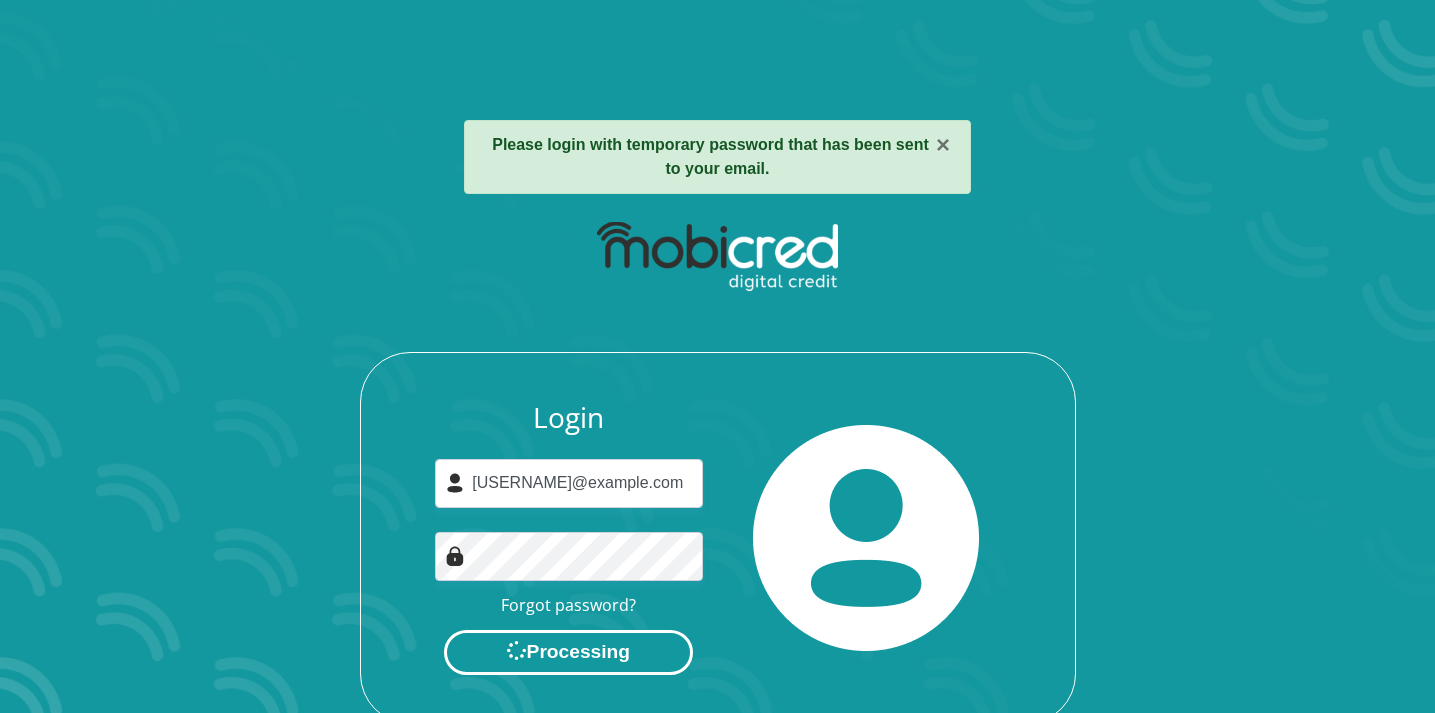 scroll, scrollTop: 0, scrollLeft: 0, axis: both 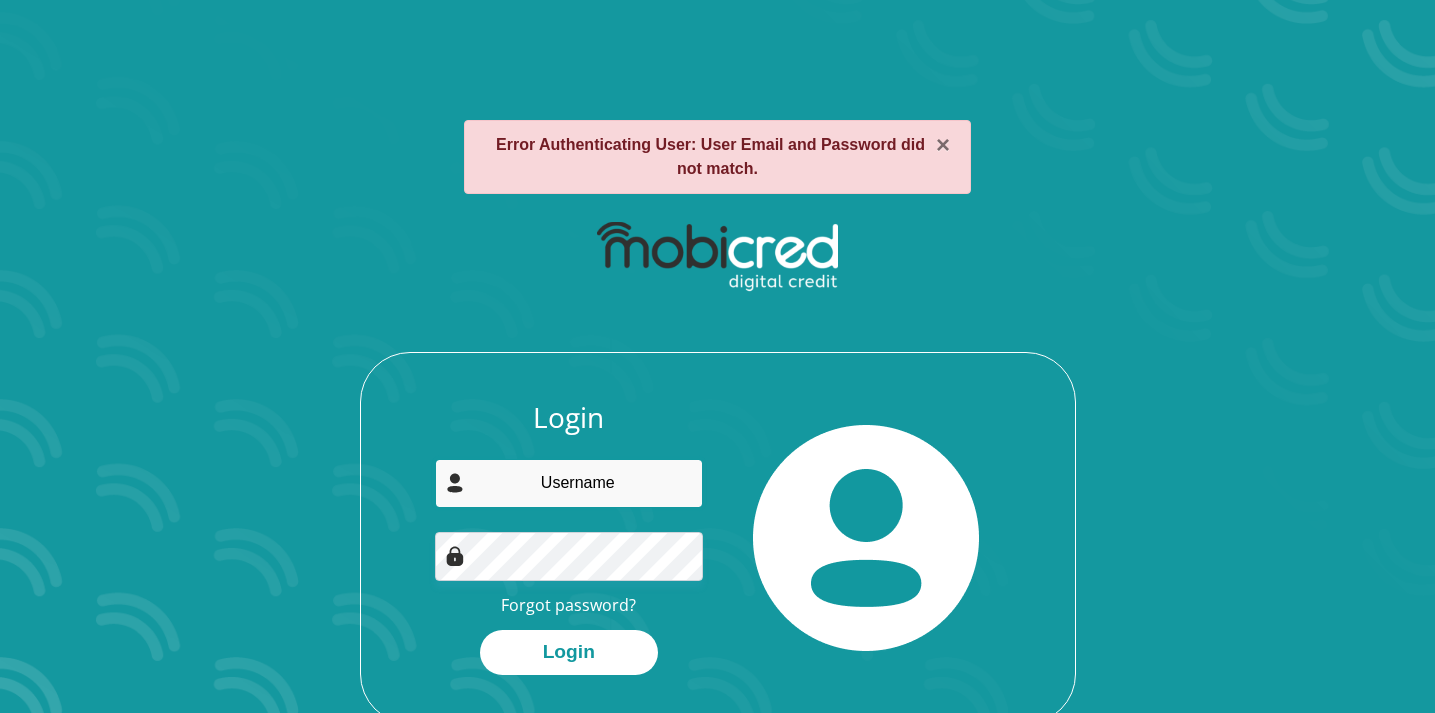 click at bounding box center [569, 483] 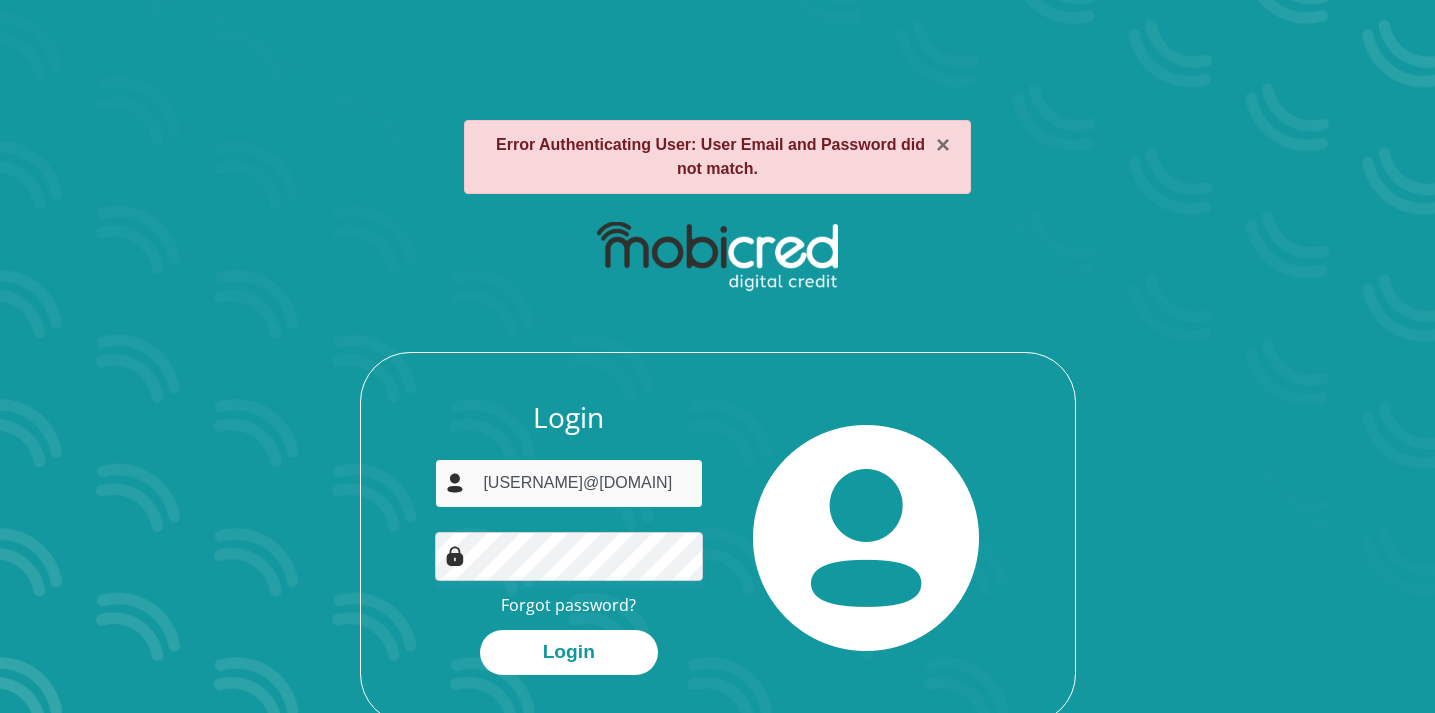 type on "[USERNAME]@[DOMAIN]" 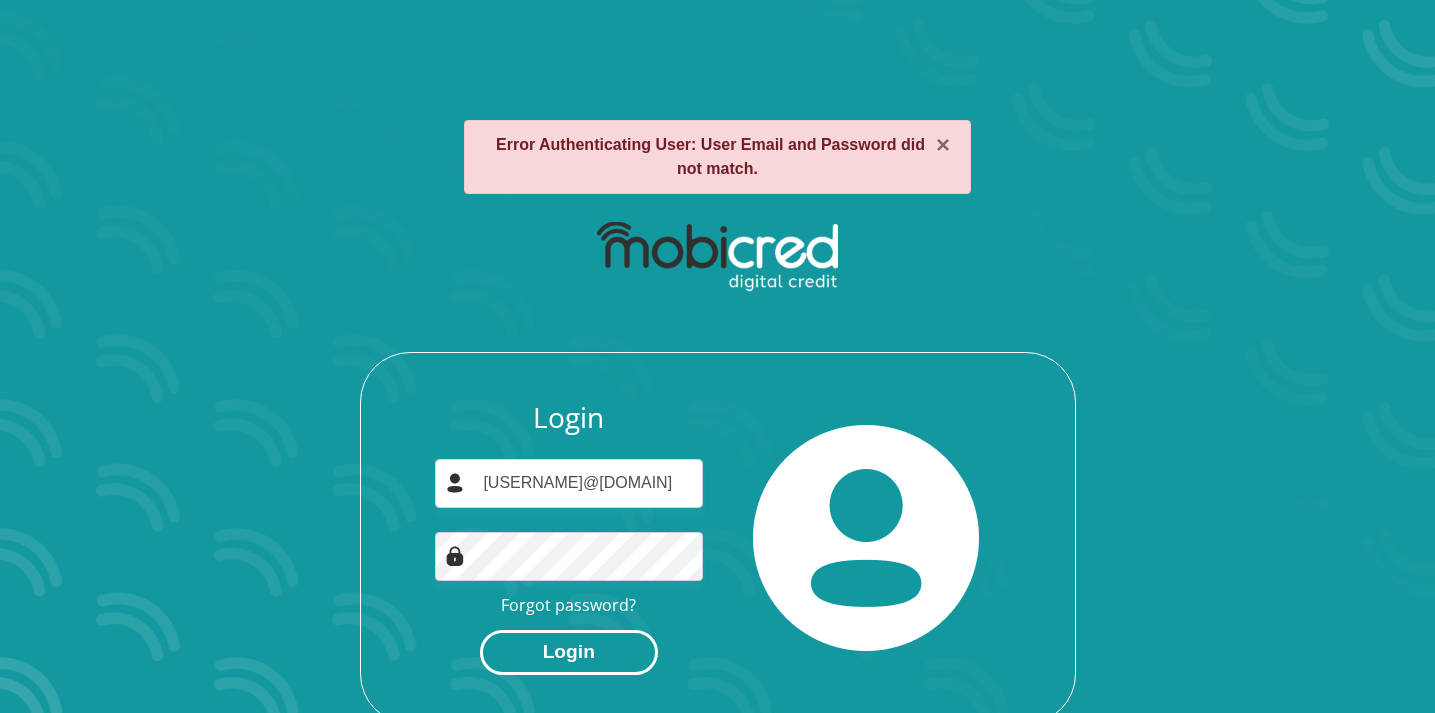 click on "Login" at bounding box center [569, 652] 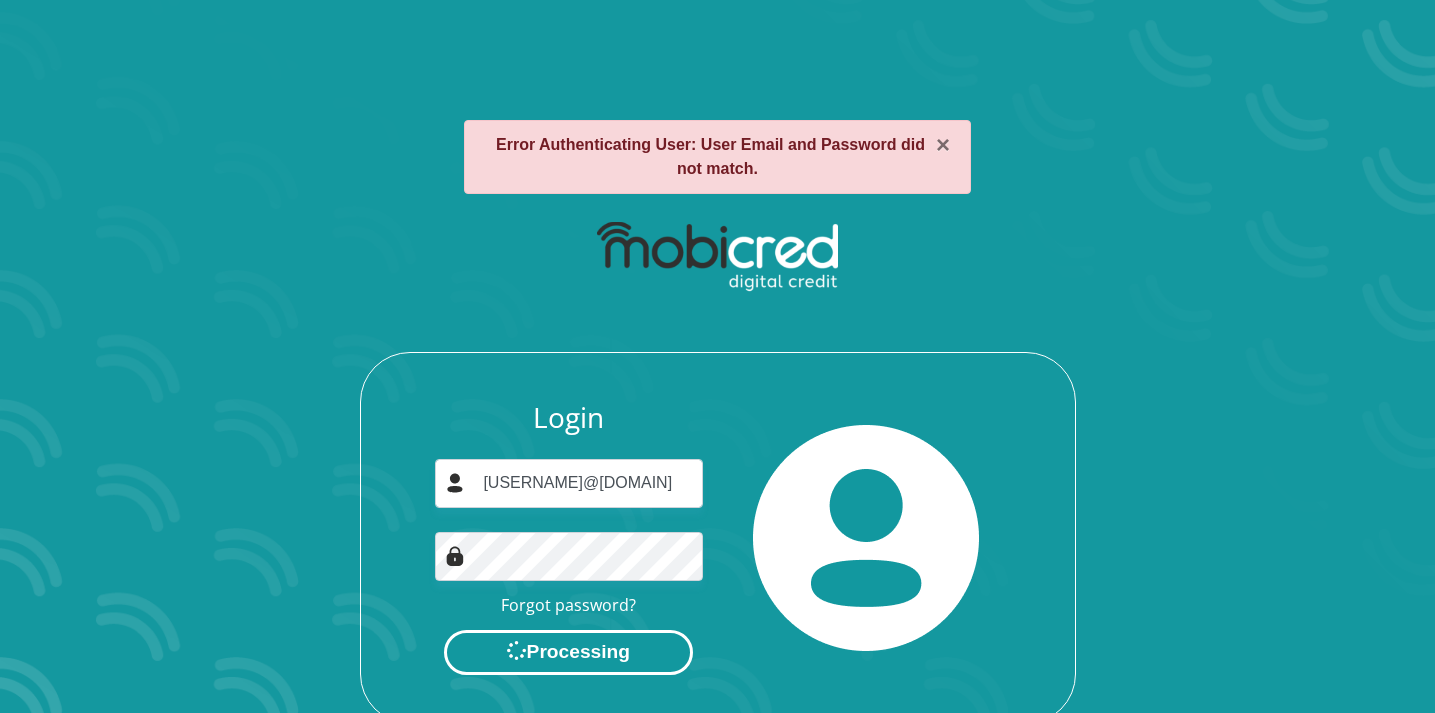 scroll, scrollTop: 0, scrollLeft: 0, axis: both 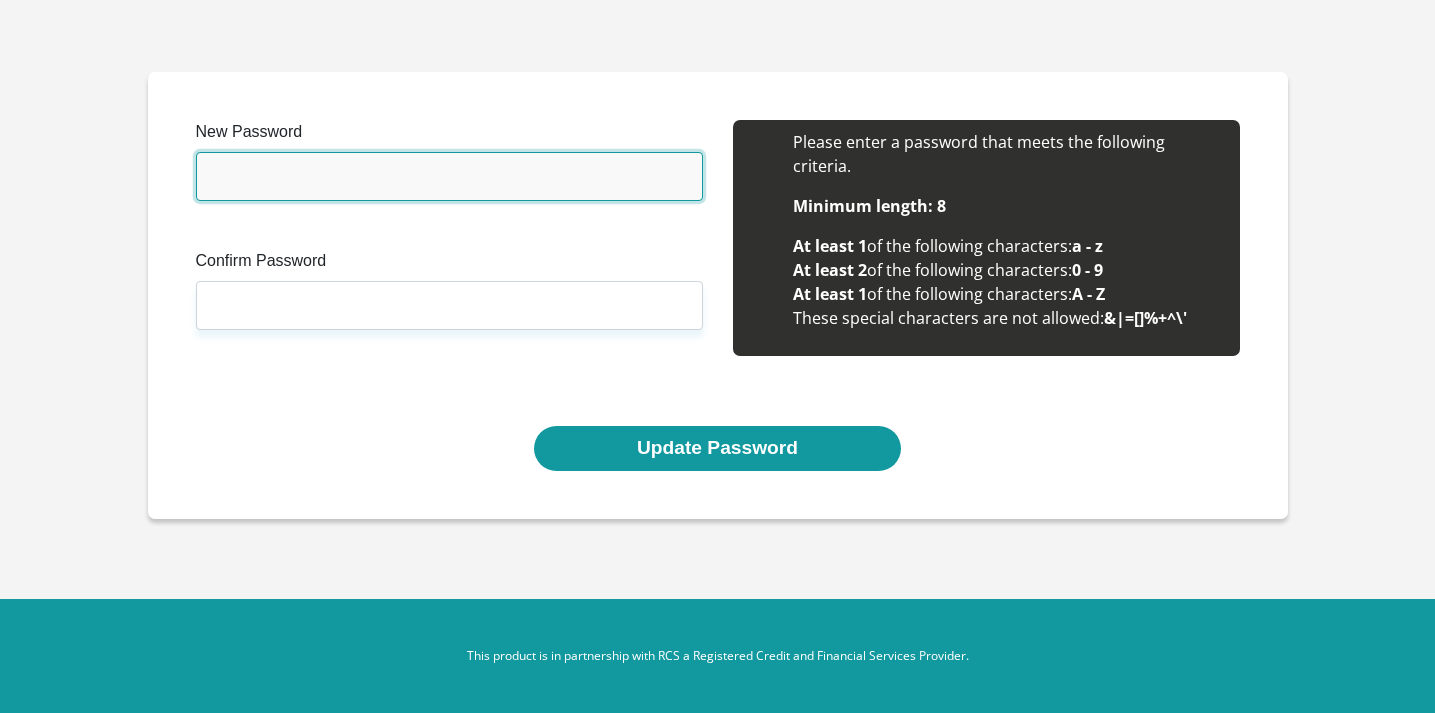 click on "New Password" at bounding box center (449, 176) 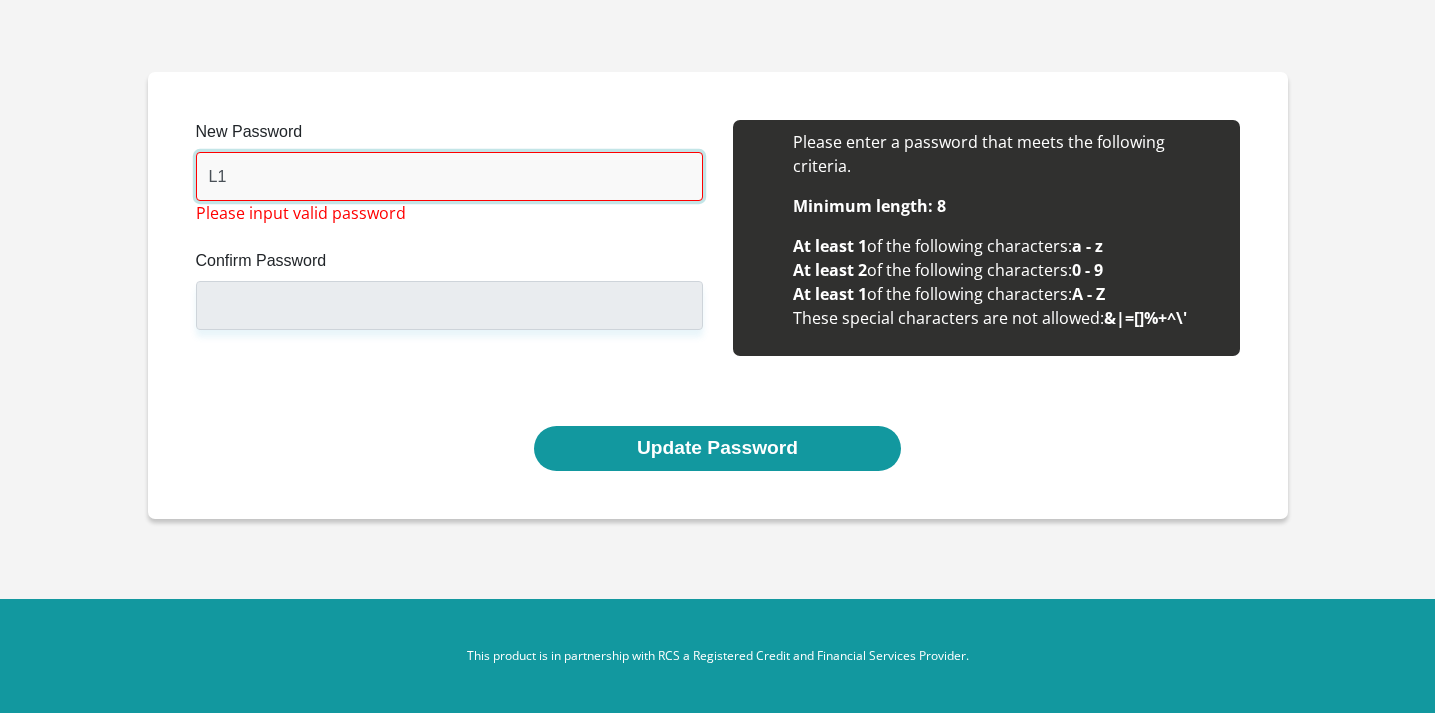 type on "L" 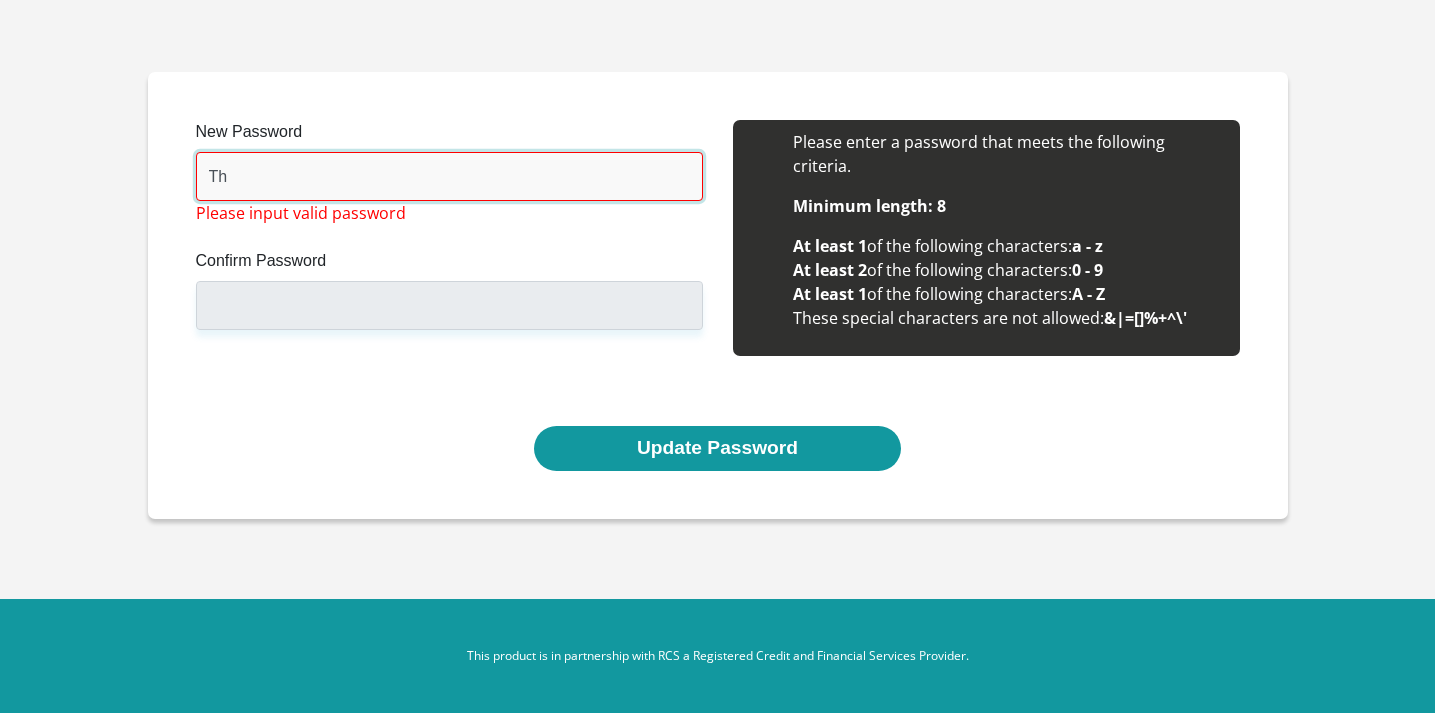 type on "T" 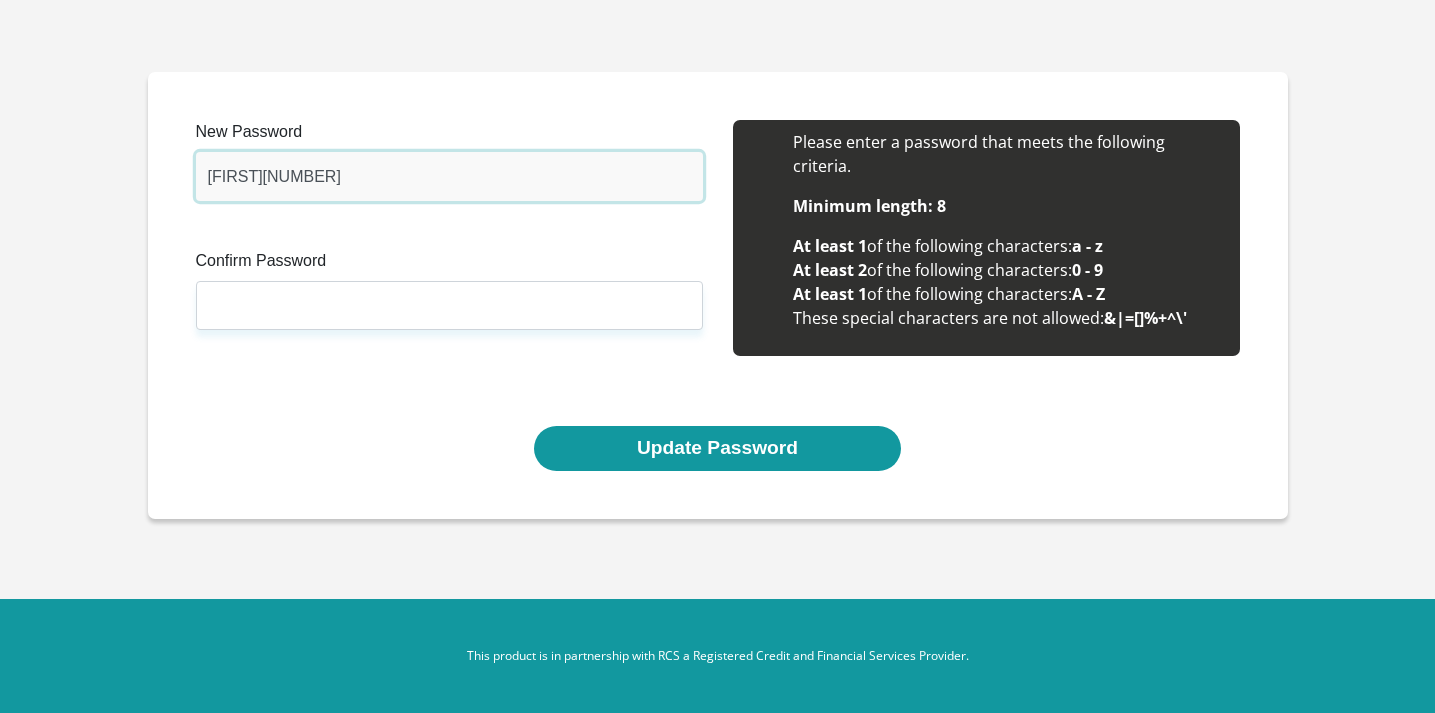 type on "[FIRST][NUMBER]" 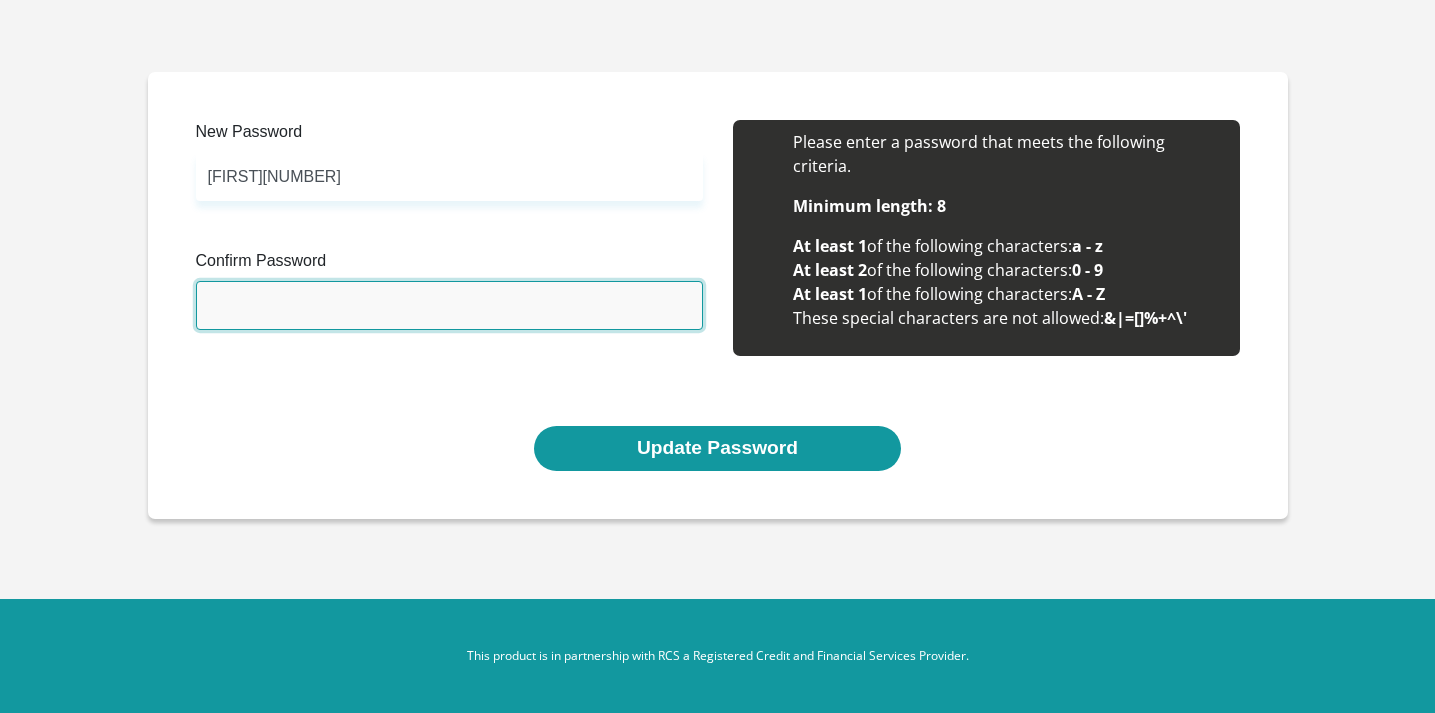 click on "Confirm Password" at bounding box center (449, 305) 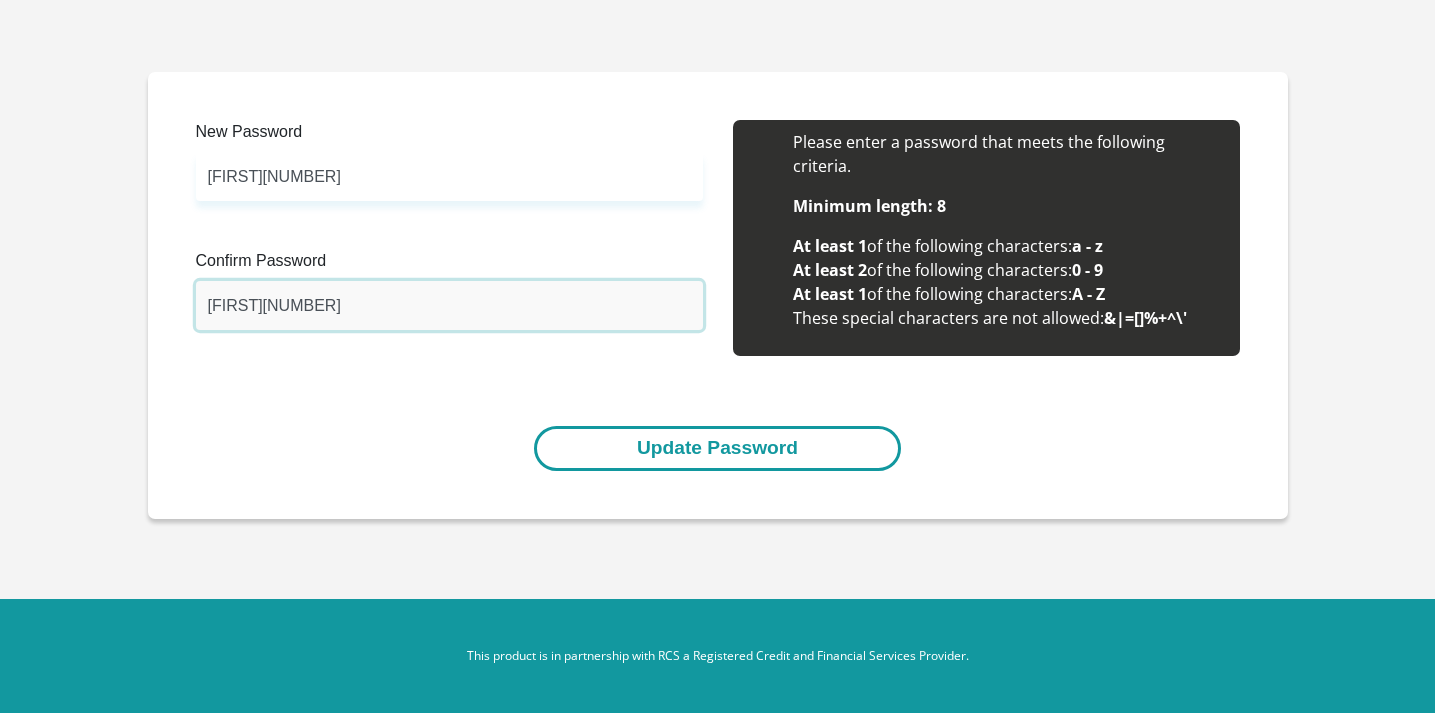 type on "[FIRST][NUMBER]" 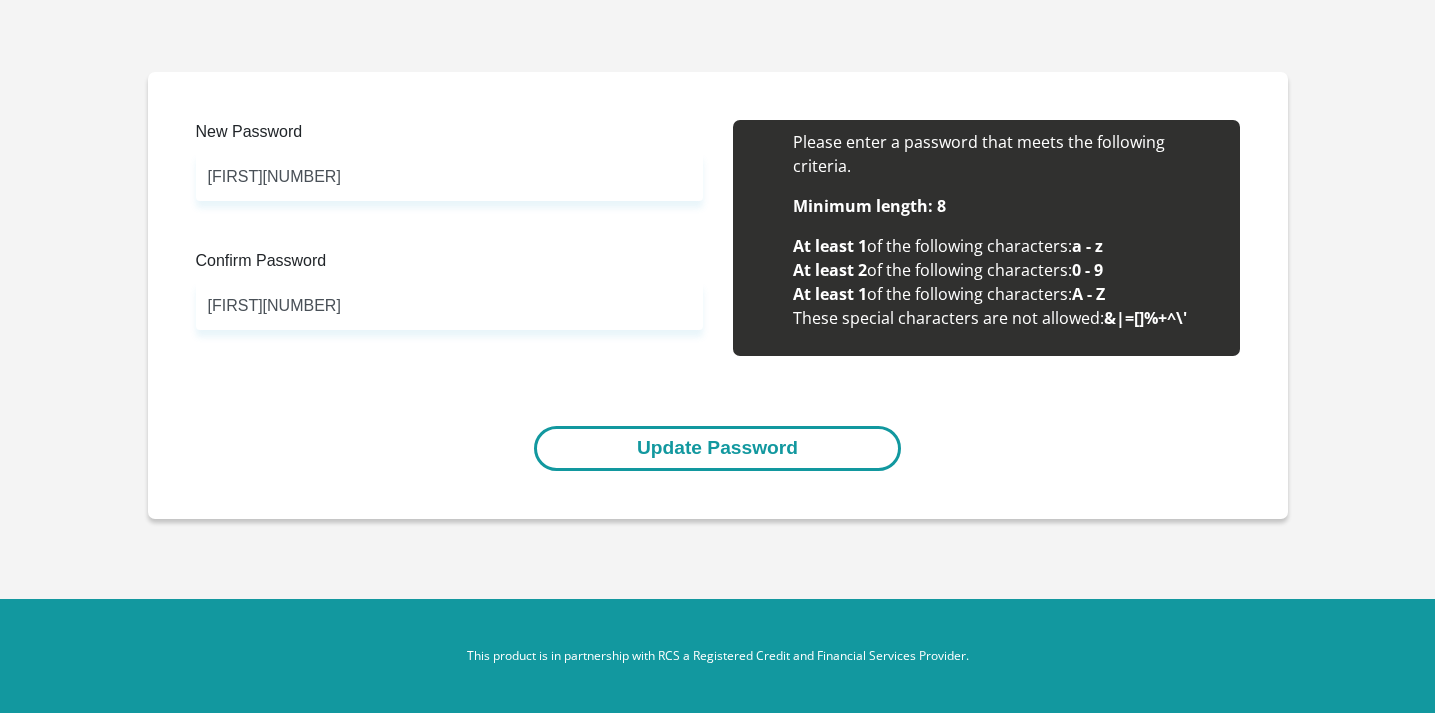 click on "Update Password" at bounding box center (717, 448) 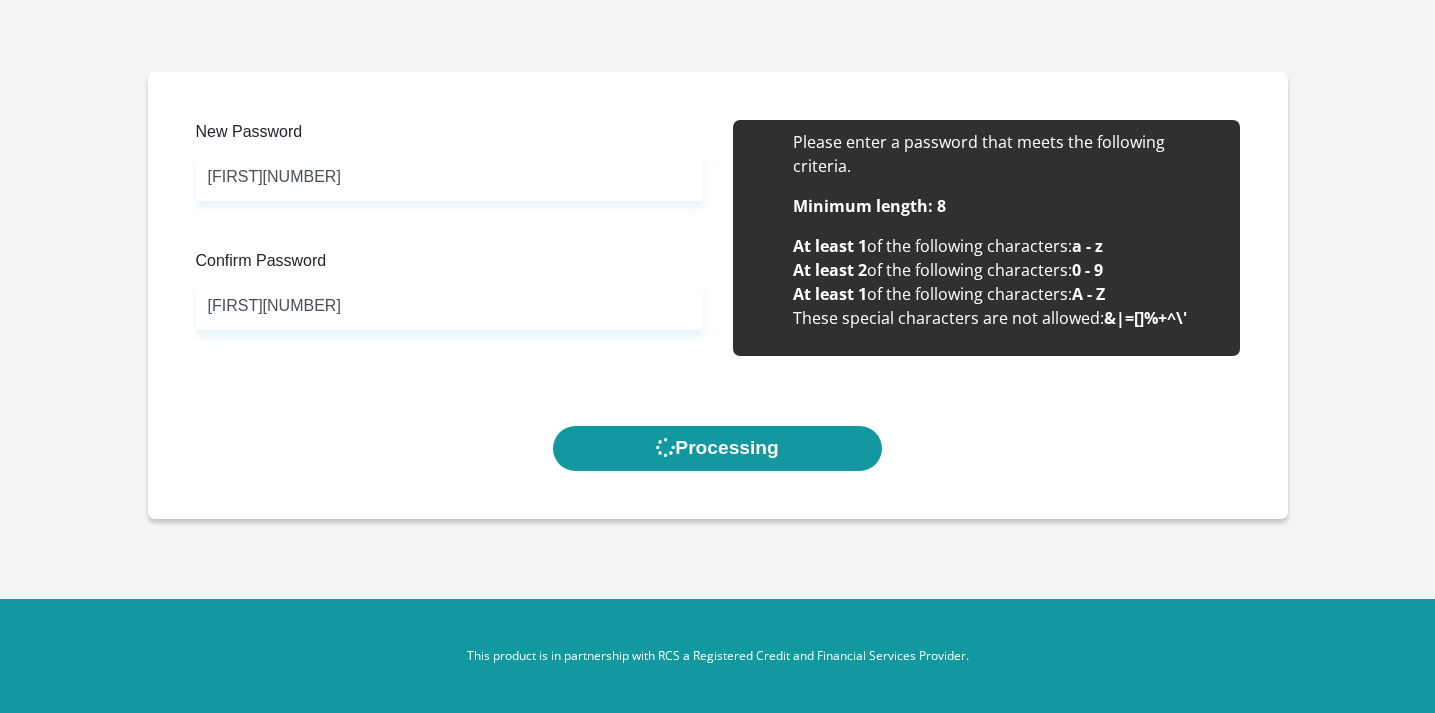 scroll, scrollTop: 0, scrollLeft: 0, axis: both 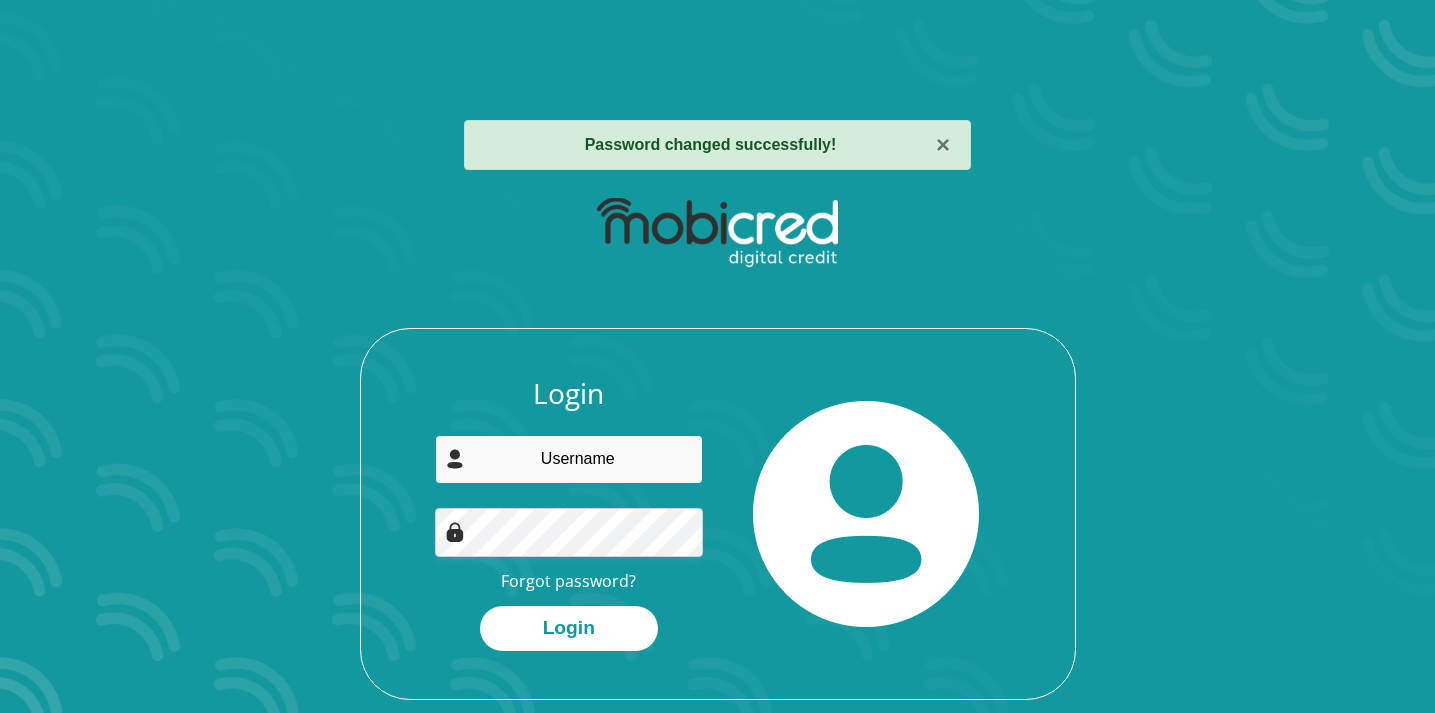click at bounding box center (569, 459) 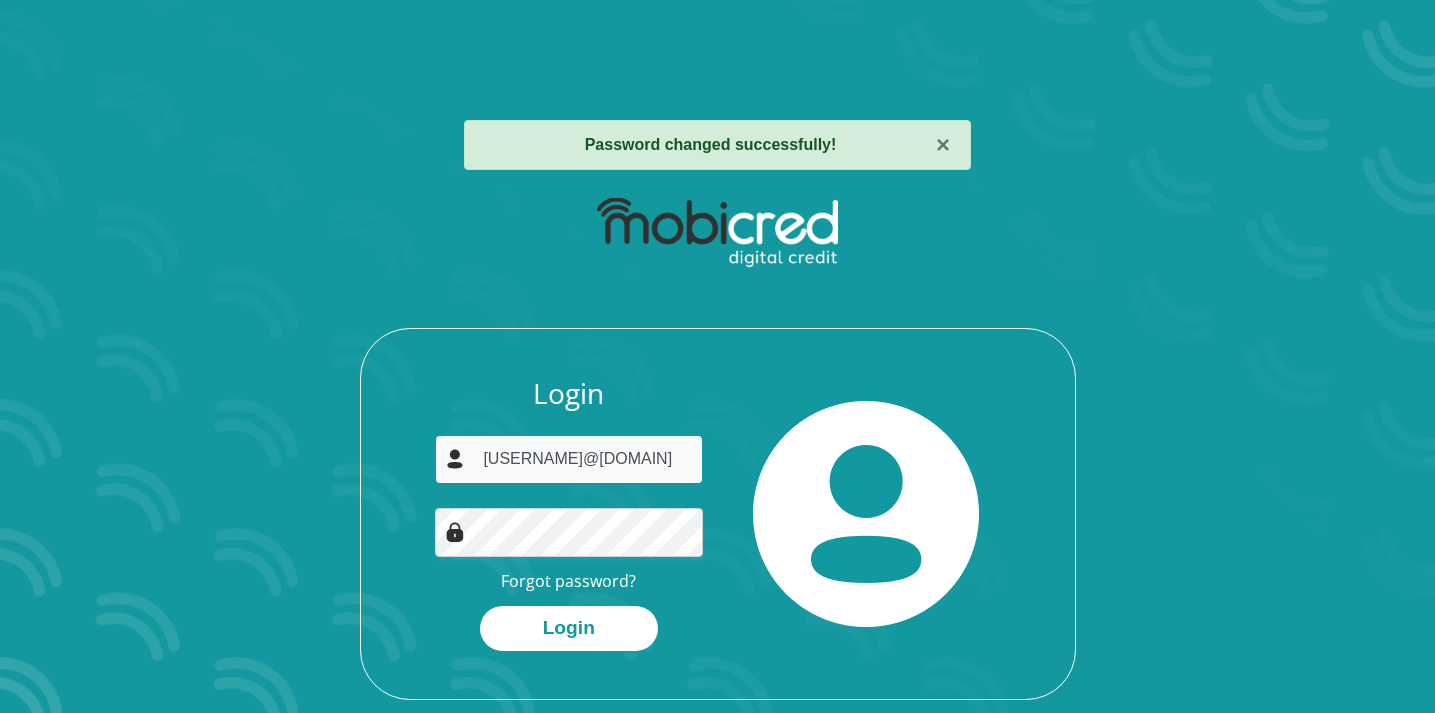 type on "[USERNAME]@[DOMAIN]" 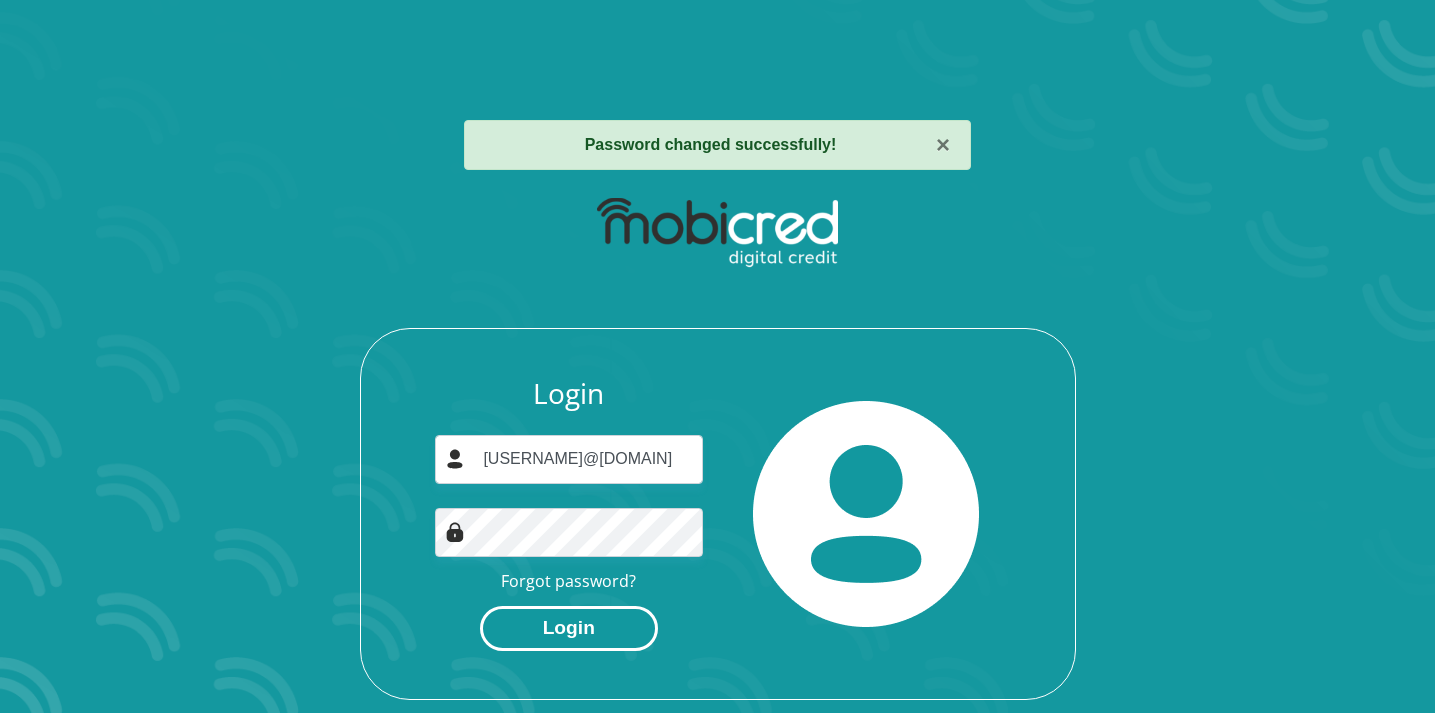click on "Login" at bounding box center [569, 628] 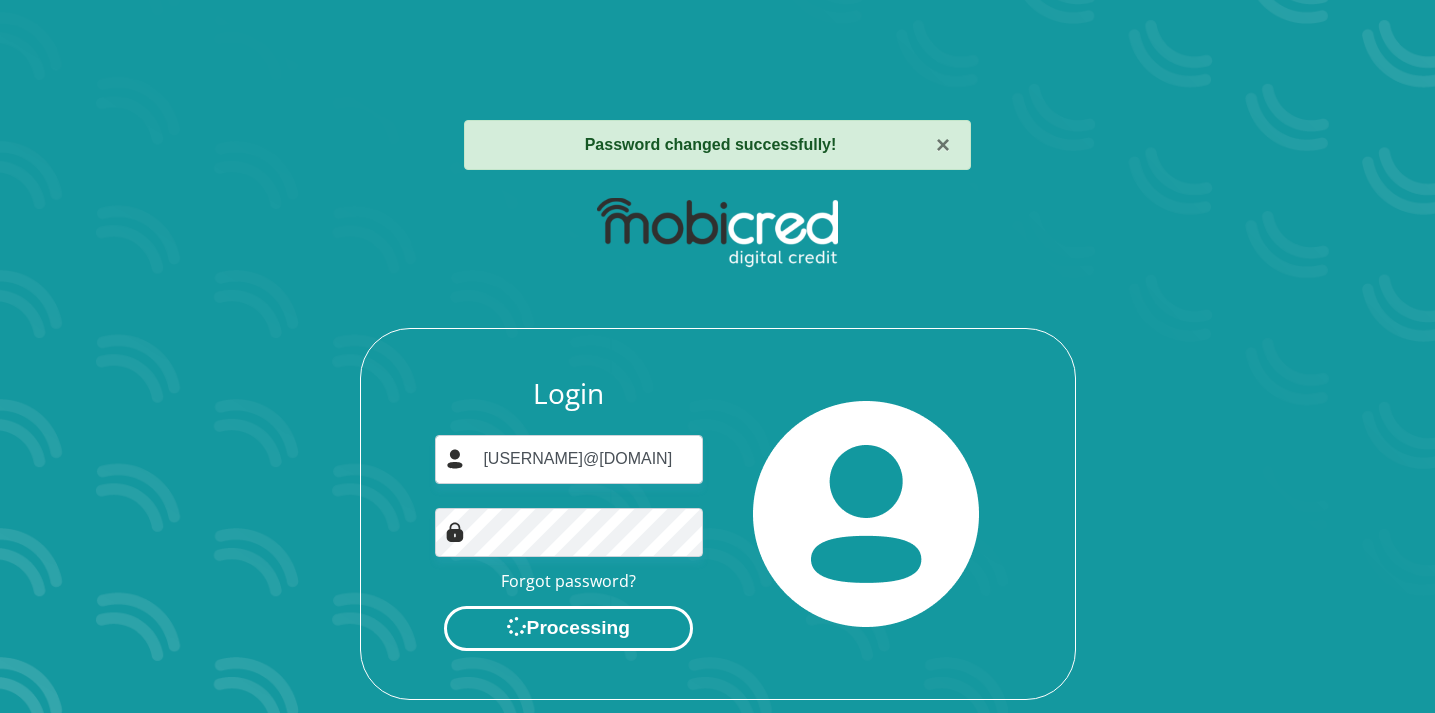 scroll, scrollTop: 0, scrollLeft: 0, axis: both 